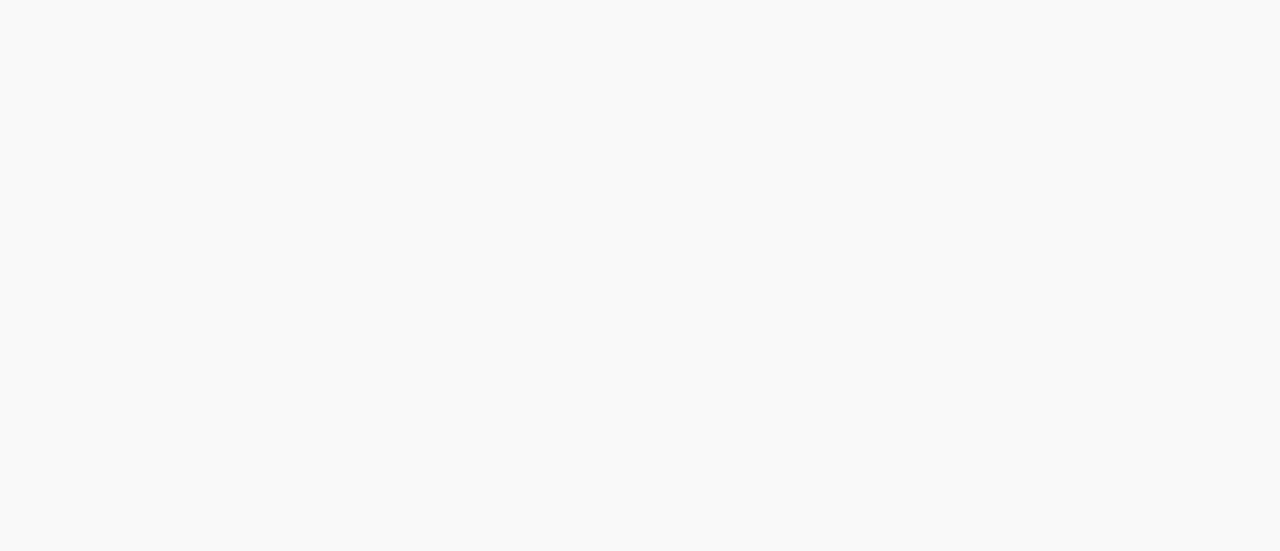 scroll, scrollTop: 0, scrollLeft: 0, axis: both 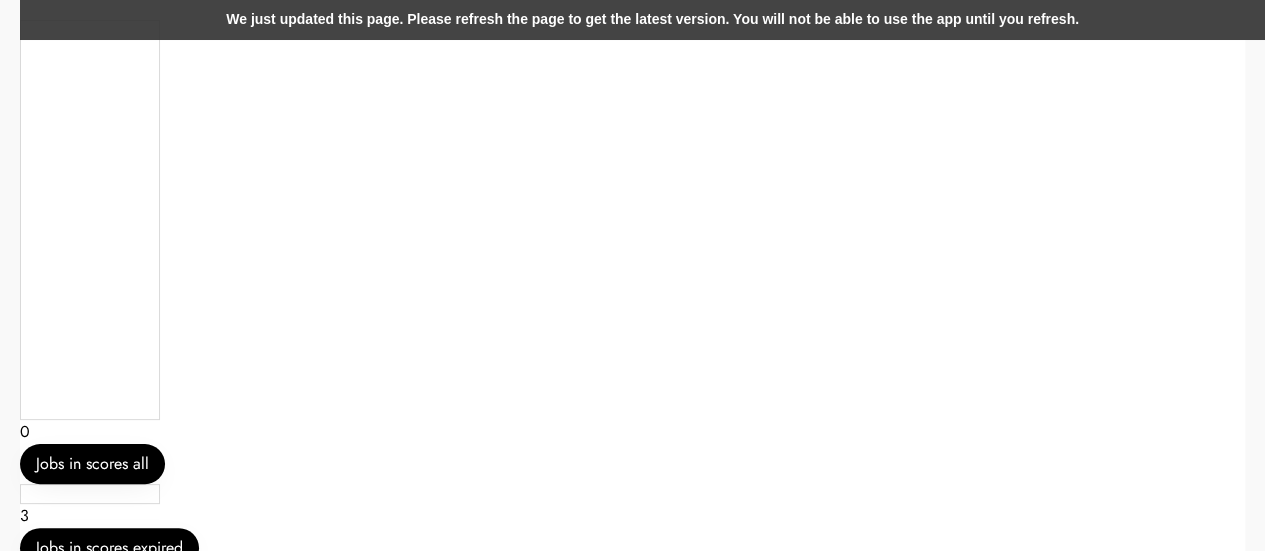click on "We just updated this page.  Please refresh the page to get the latest version. You will not be able to use the app until you refresh." at bounding box center (652, 20) 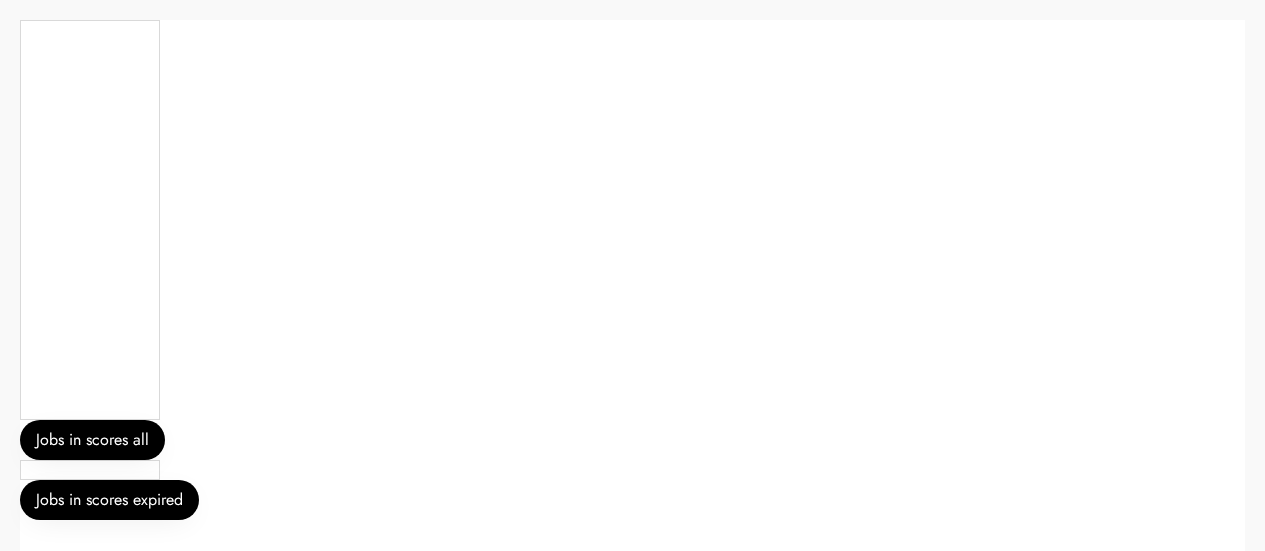 scroll, scrollTop: 0, scrollLeft: 0, axis: both 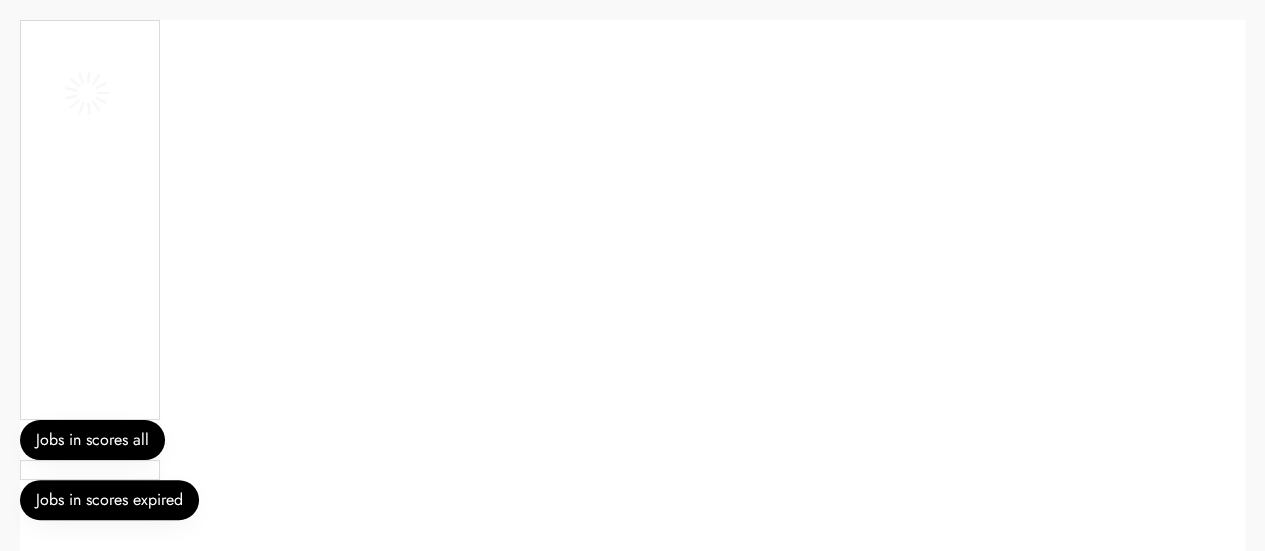 click on "Jobs in scores all" at bounding box center (246, 240) 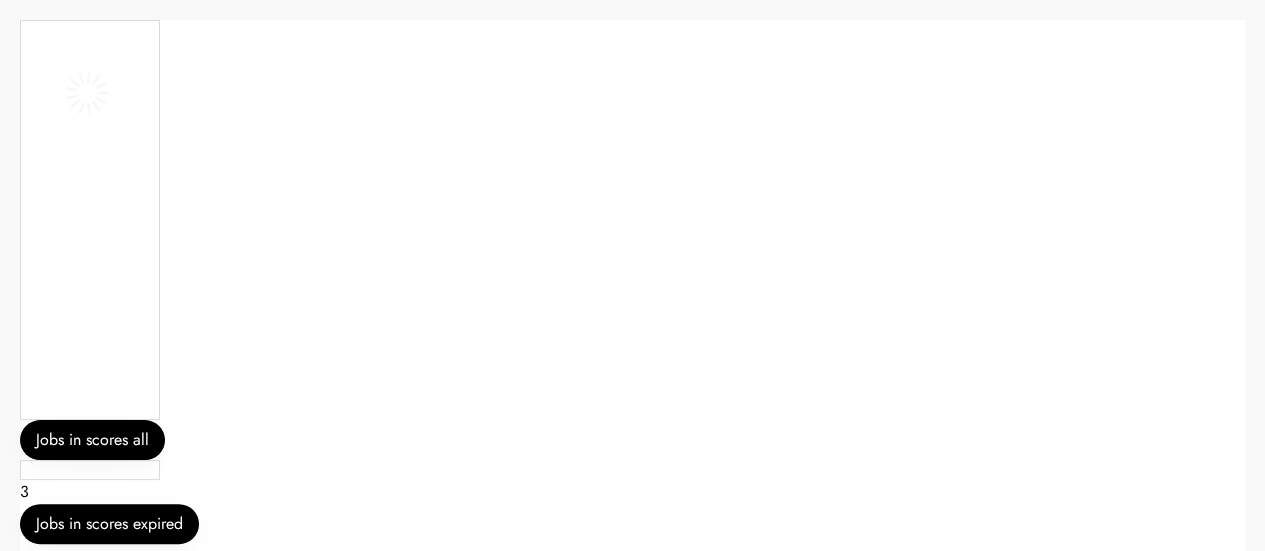 click on "Jobs in scores all" at bounding box center [246, 240] 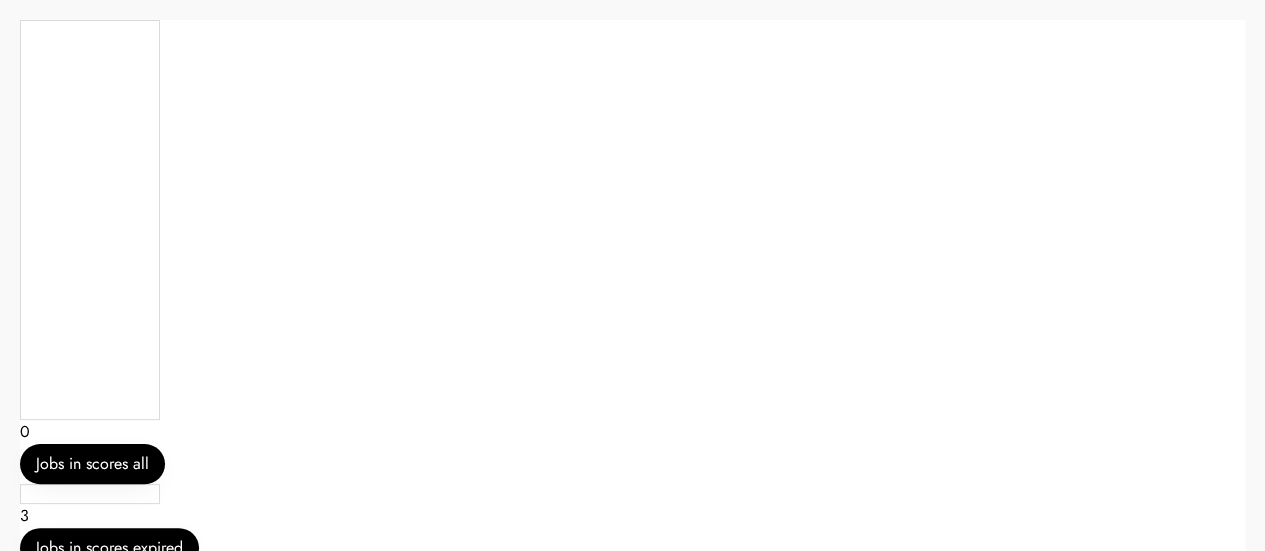 click on "0 Jobs in scores all" at bounding box center (246, 252) 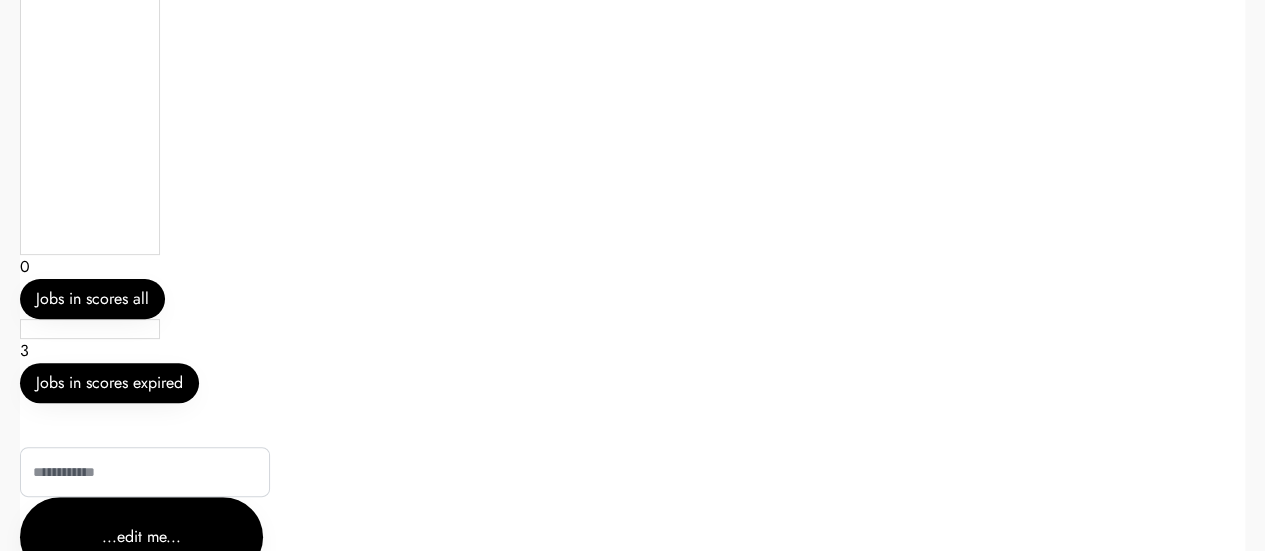 scroll, scrollTop: 167, scrollLeft: 0, axis: vertical 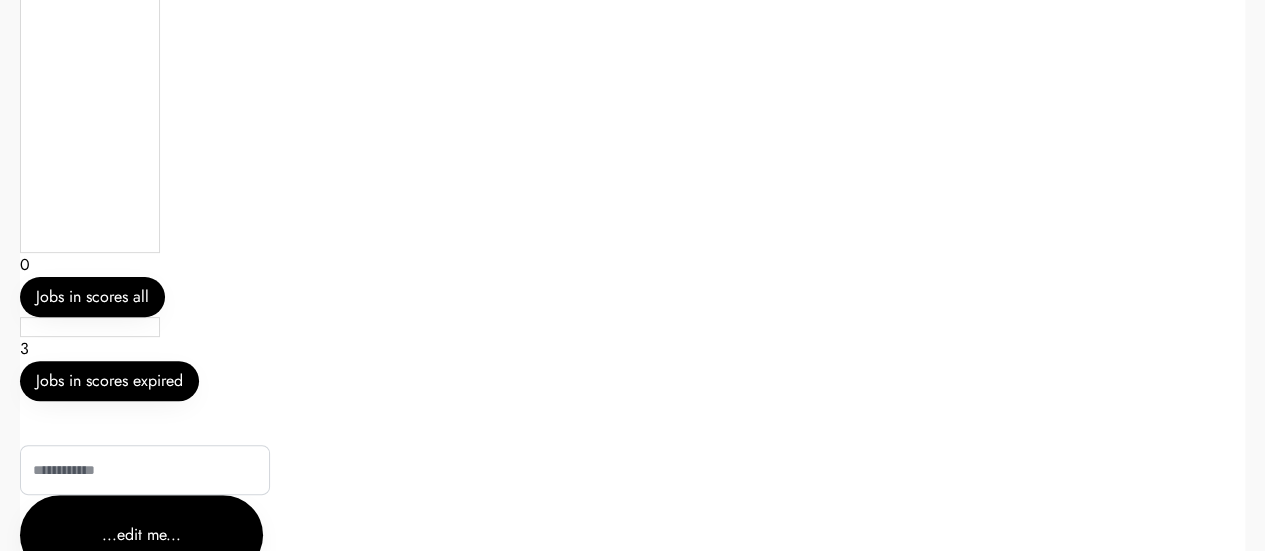 drag, startPoint x: 22, startPoint y: 348, endPoint x: 84, endPoint y: 345, distance: 62.072536 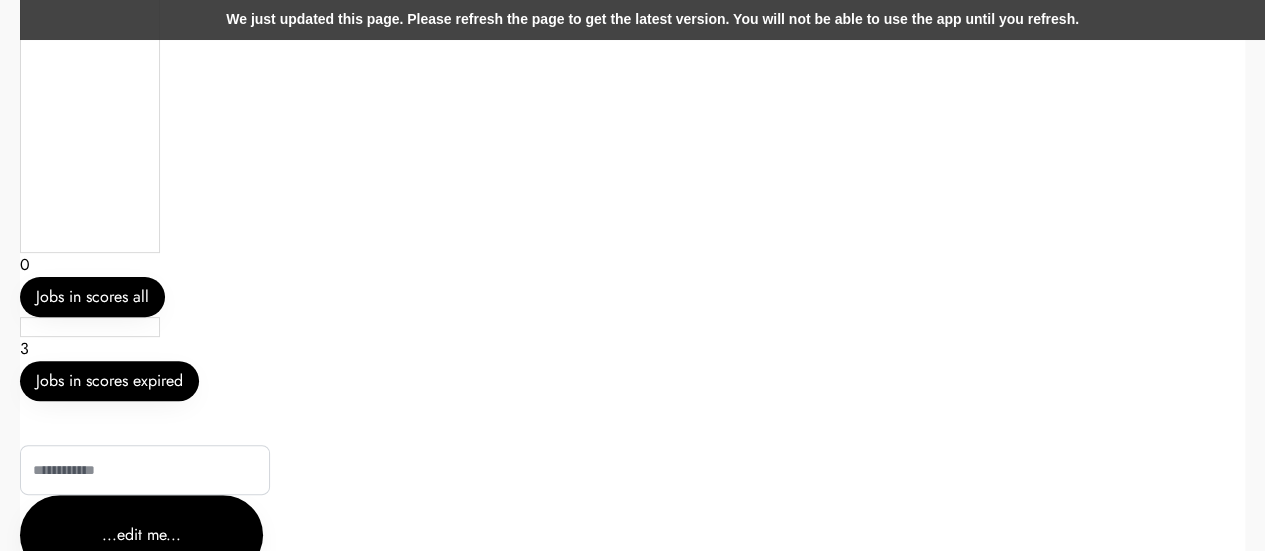 click on "We just updated this page.  Please refresh the page to get the latest version. You will not be able to use the app until you refresh." at bounding box center [652, 20] 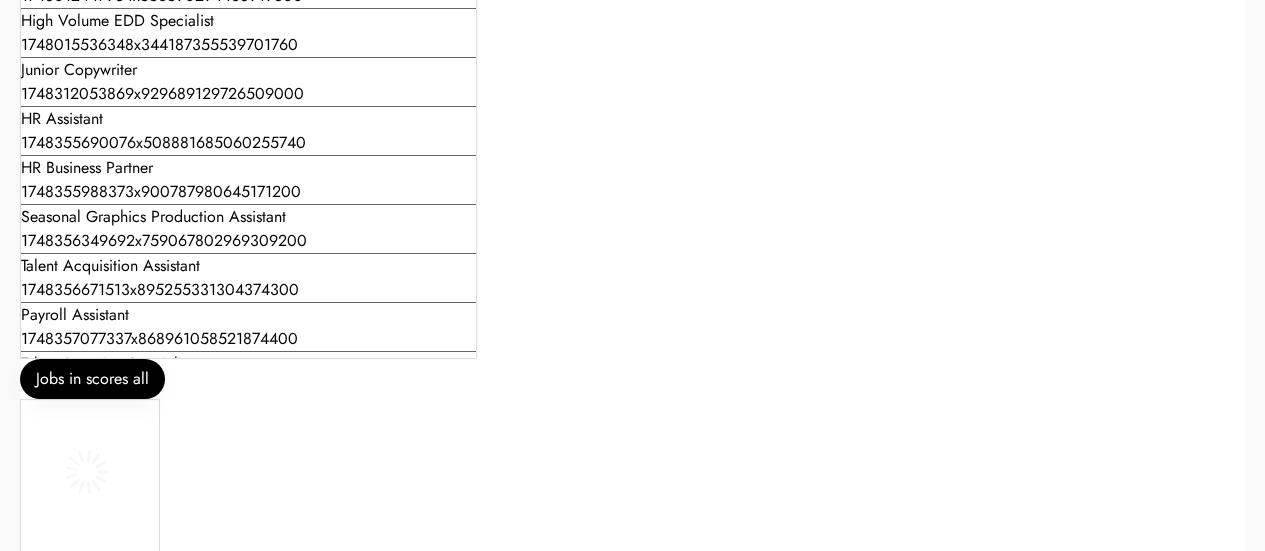 scroll, scrollTop: 0, scrollLeft: 0, axis: both 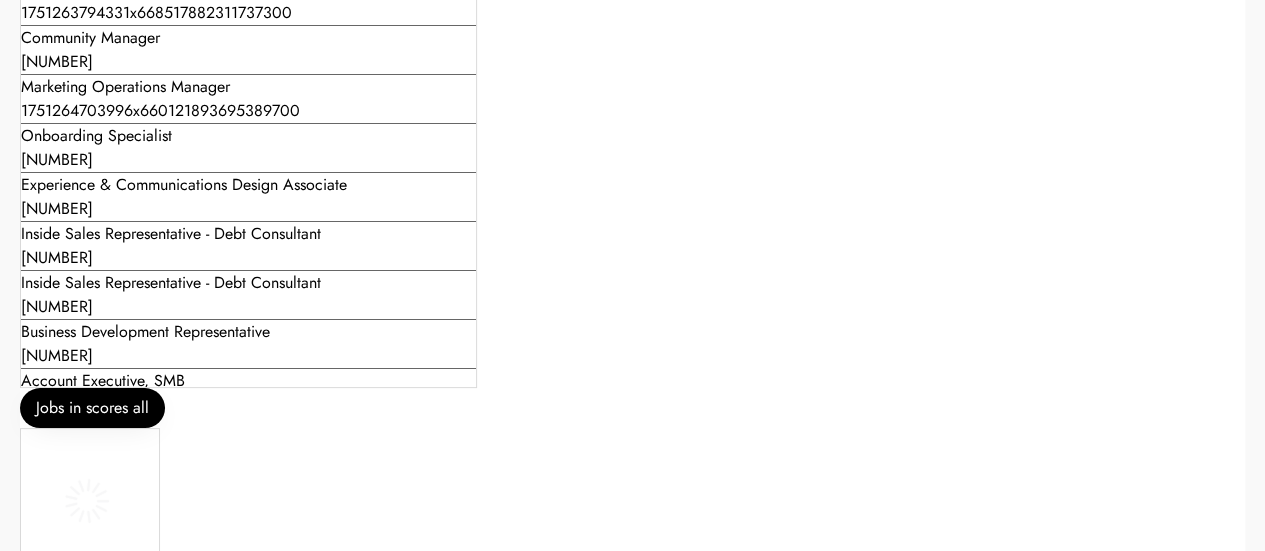 click on "Enterprise Development Representative
[NUMBER]" at bounding box center [151, 442] 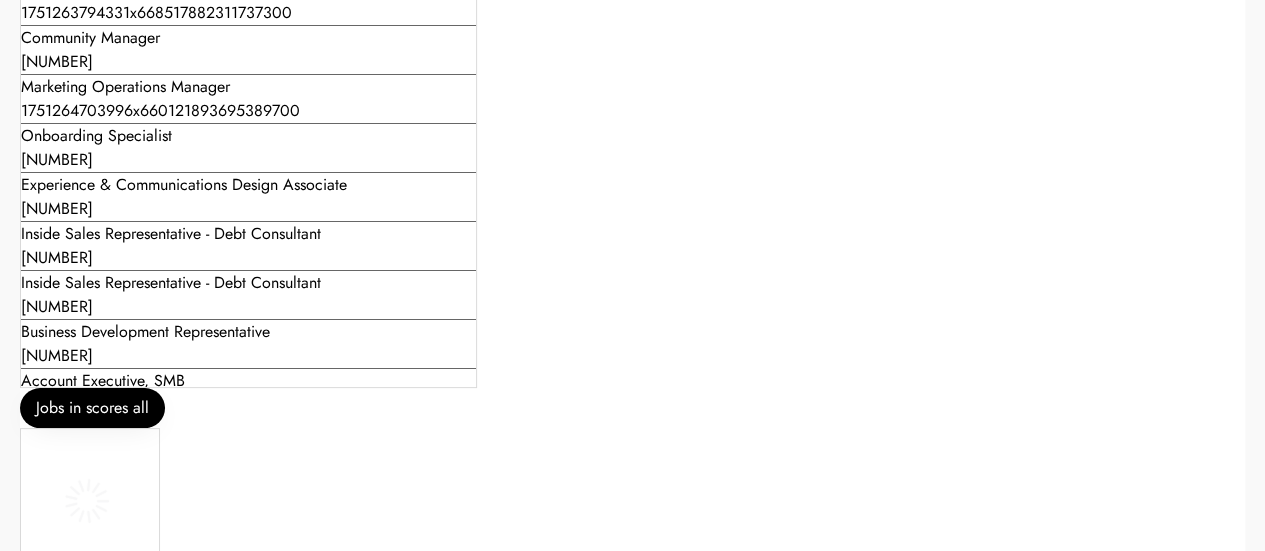 click on "Enterprise Development Representative
1751266808456x927804572402188300" at bounding box center [151, 442] 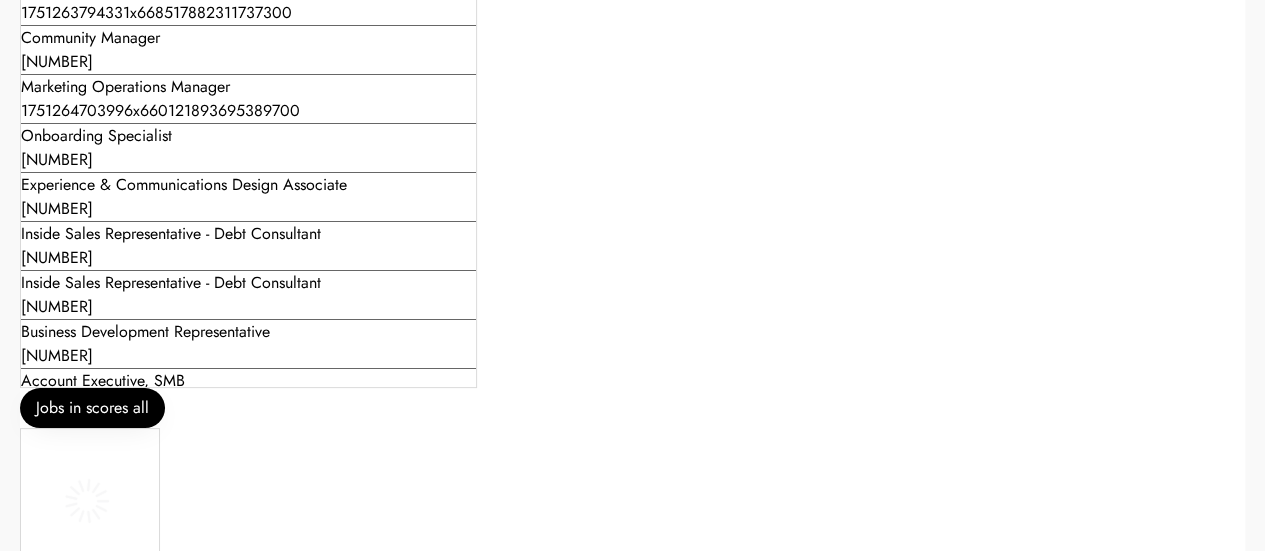 click on "Sales Development Representative
1748012447934x556590294468919300 High Volume EDD Specialist
1748015536348x344187355539701760 Junior Copywriter
1748312053869x929689129726509000 HR Assistant
1748355690076x508881685060255740 HR Business Partner
1748355988373x900787980645171200 Seasonal Graphics Production Assistant
1748356349692x759067802969309200 Talent Acquisition Assistant
1748356671513x895255331304374300 Payroll Assistant
1748357077337x868961058521874400 Talent Sourcing Specialist
1748357336385x469931991956979700 Staff Assistant
1748357760981x301139583120703500 Junior Designer
1748358080810x823466181590253600 Graphic Design Coordinator
1748358876806x101914128723476480 Digital Designer
1748359307185x563008741326192600 UX Researcher
1748359602332x841865638123405300 Social Media Content Creator
1748361529551x655586932699693000 Program Manager - Microsoft Modern Work
1748364945547x932427618361278500 Customer Experience Representative – Microsoft
1748364871129x858341941846736900 Jobs in scores all" at bounding box center (246, 208) 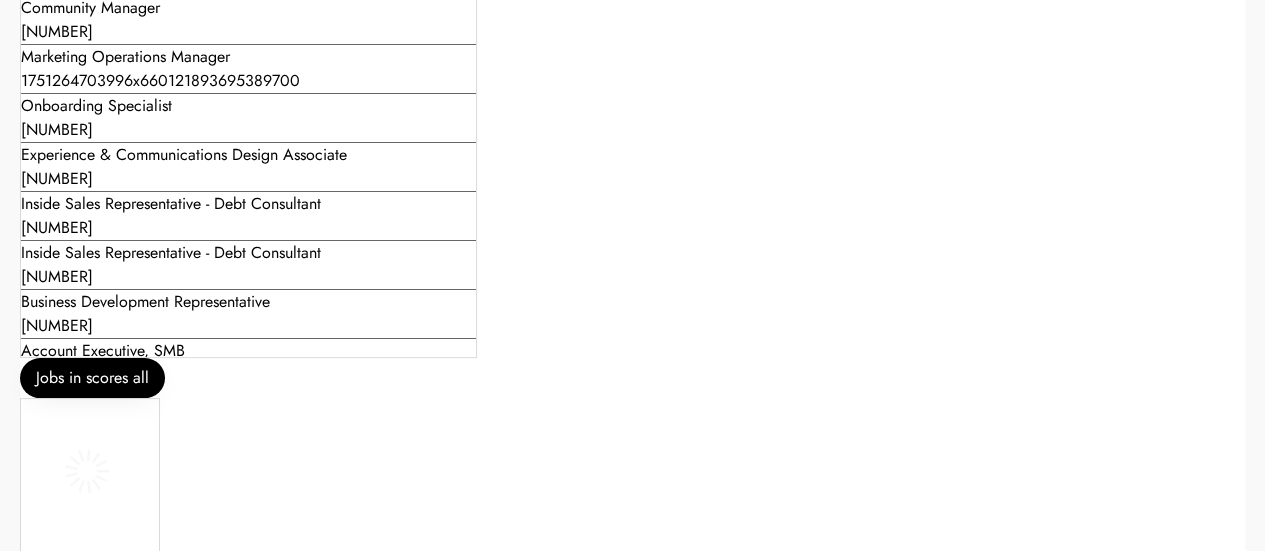 click on "Sales Development Representative
1748012447934x556590294468919300 High Volume EDD Specialist
1748015536348x344187355539701760 Junior Copywriter
1748312053869x929689129726509000 HR Assistant
1748355690076x508881685060255740 HR Business Partner
1748355988373x900787980645171200 Seasonal Graphics Production Assistant
1748356349692x759067802969309200 Talent Acquisition Assistant
1748356671513x895255331304374300 Payroll Assistant
1748357077337x868961058521874400 Talent Sourcing Specialist
1748357336385x469931991956979700 Staff Assistant
1748357760981x301139583120703500 Junior Designer
1748358080810x823466181590253600 Graphic Design Coordinator
1748358876806x101914128723476480 Digital Designer
1748359307185x563008741326192600 UX Researcher
1748359602332x841865638123405300 Social Media Content Creator
1748361529551x655586932699693000 Program Manager - Microsoft Modern Work
1748364945547x932427618361278500 Customer Experience Representative – Microsoft
1748364871129x858341941846736900 Jobs in scores all" at bounding box center (246, 178) 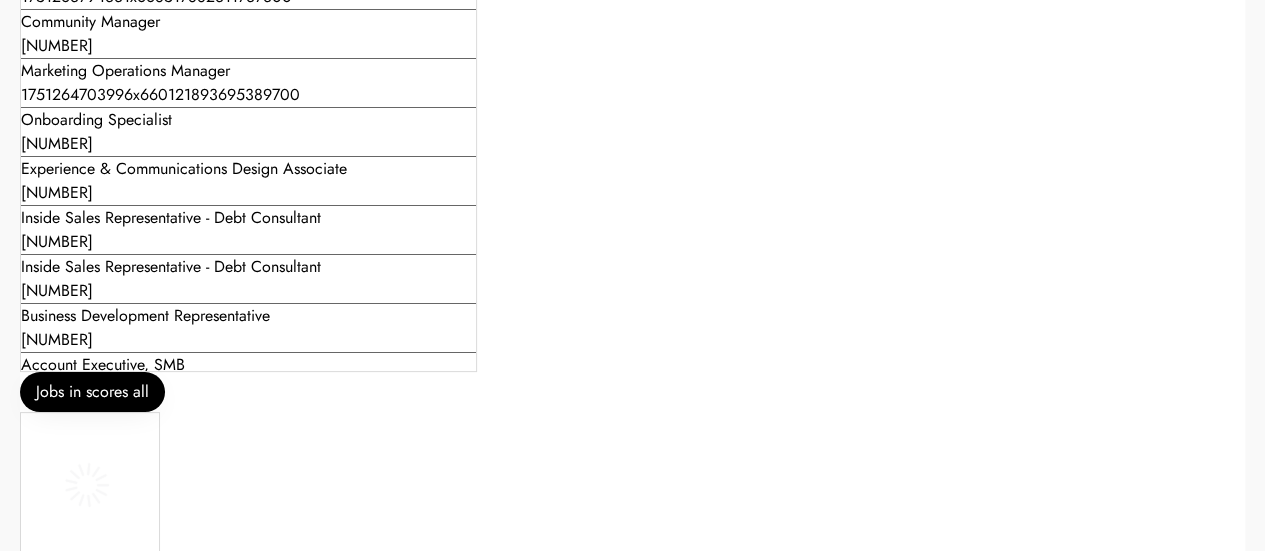 scroll, scrollTop: 523, scrollLeft: 0, axis: vertical 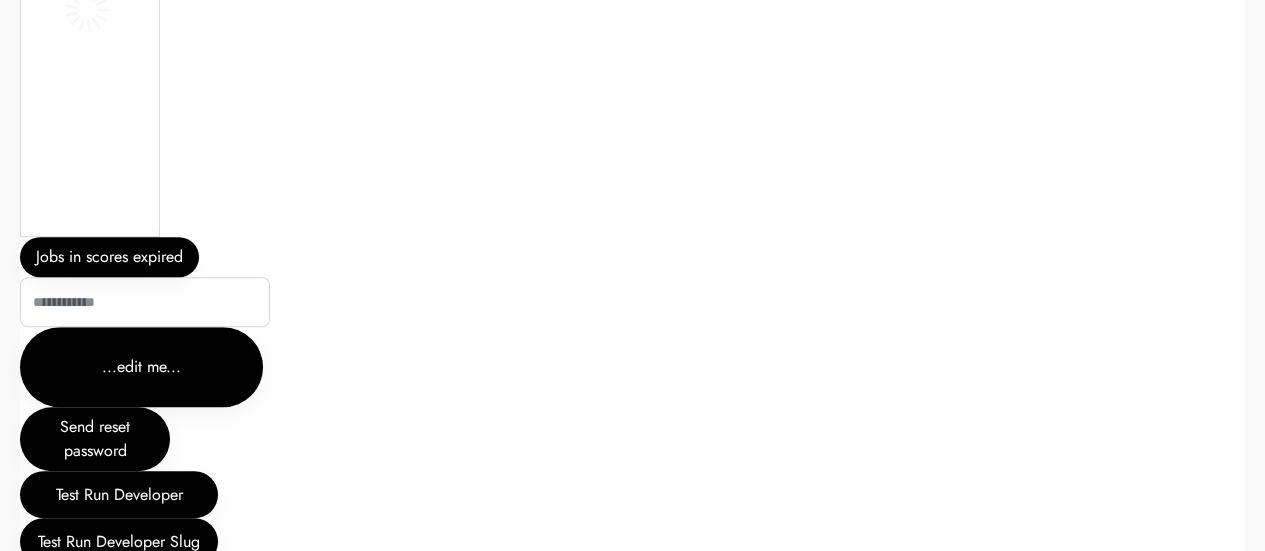 click at bounding box center [90, 87] 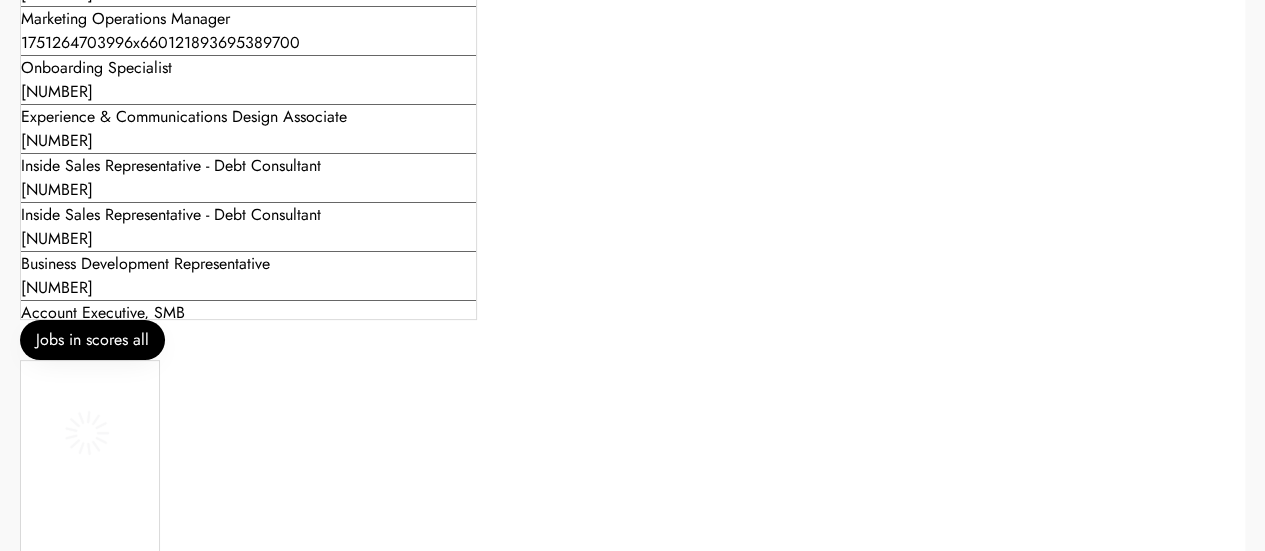 scroll, scrollTop: 0, scrollLeft: 0, axis: both 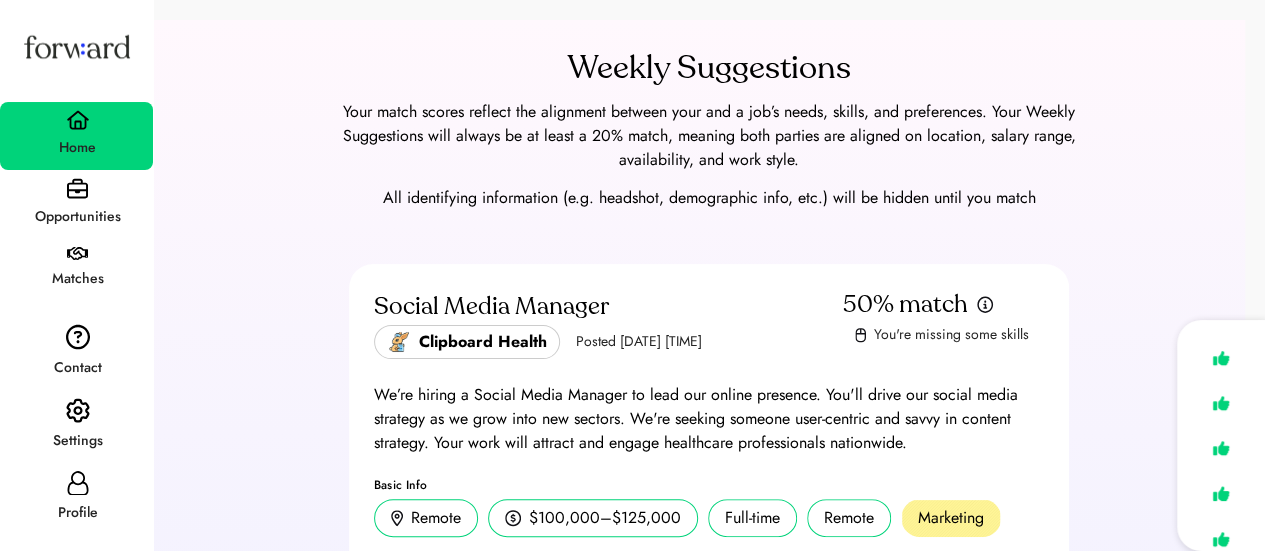 click on "Opportunities" at bounding box center [77, 217] 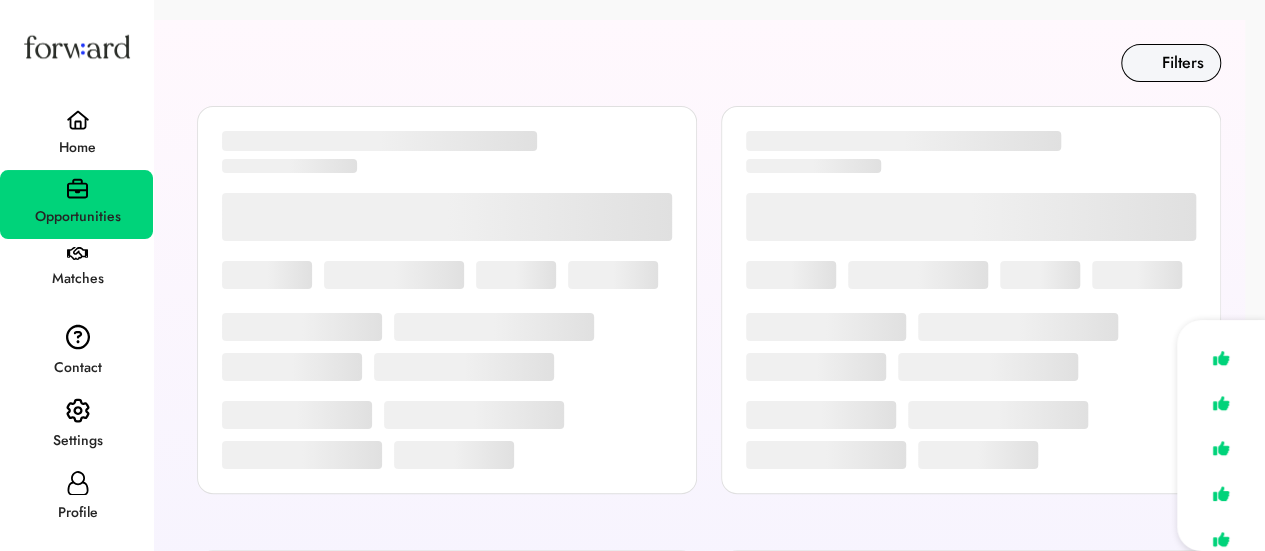 scroll, scrollTop: 20, scrollLeft: 0, axis: vertical 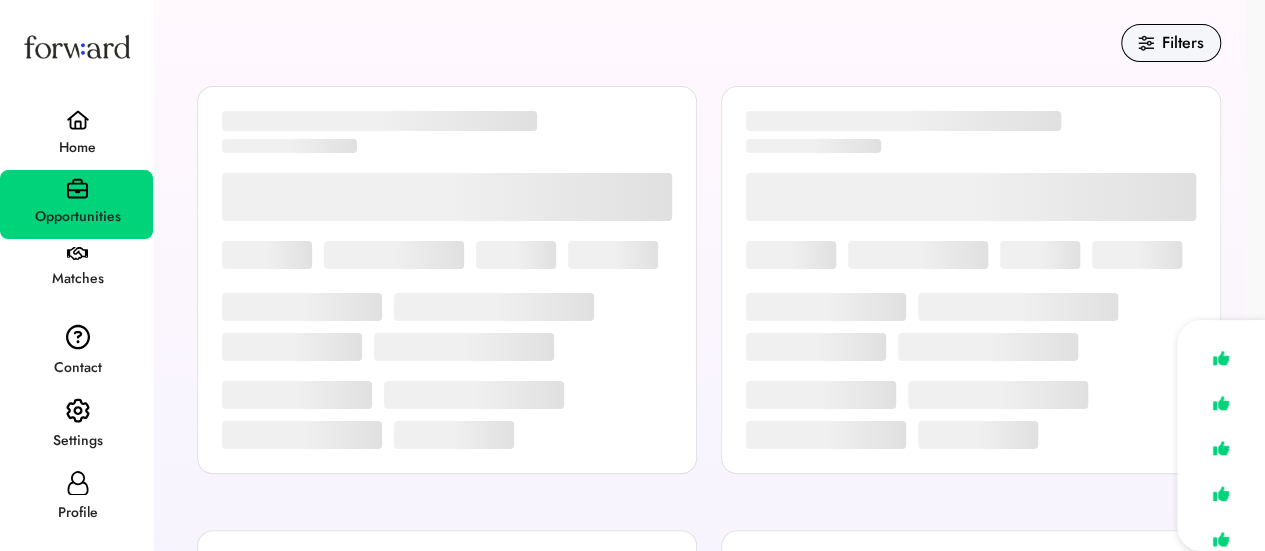 click on "Weekly Suggestions Your match scores reflect the alignment between your and a job’s needs, skills, and preferences. Your Weekly Suggestions will always be at least a 20% match, meaning both parties are aligned on location, salary range, availability, and work style. All identifying information (e.g. headshot, demographic info, etc.) will be hidden until you match
Featured Job Posted  0% match Basic Info – Technical Skills Needed People Skills Needed See full job posting No thanks I'm interested Social Media Manager Clipboard Health Posted Jul 7, 2025 9:16 am 50% match You're missing some skills Basic Info Remote $100,000–$125,000 Full-time Remote Marketing Technical Skills Needed Social media management Social media strategy Digital marketing User engagement" at bounding box center (632, 1080) 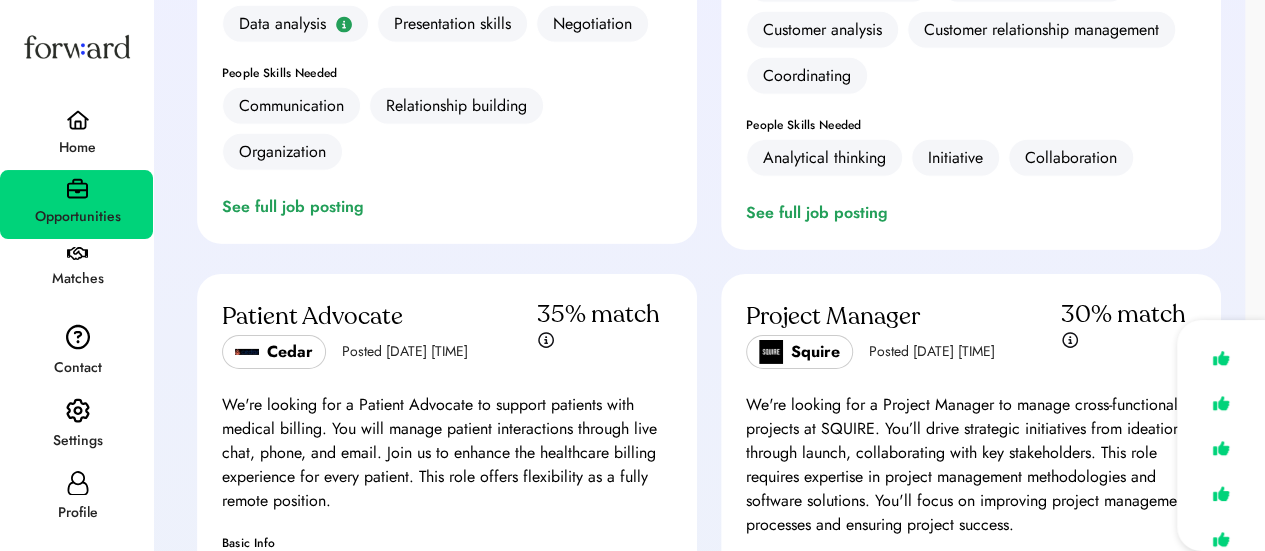 scroll, scrollTop: 3036, scrollLeft: 0, axis: vertical 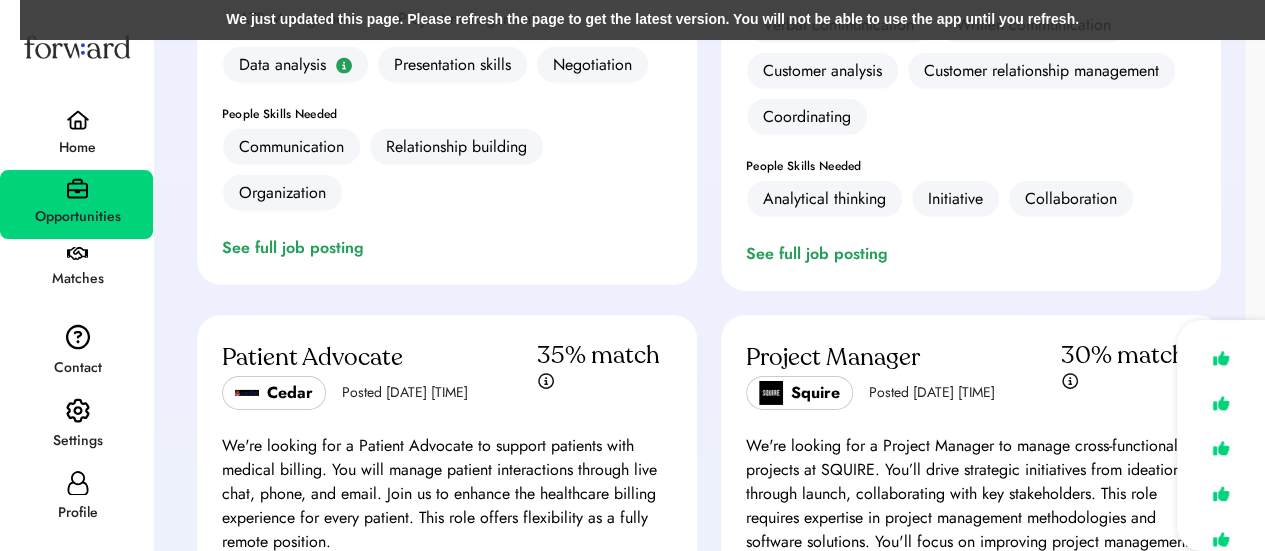click on "We just updated this page.  Please refresh the page to get the latest version. You will not be able to use the app until you refresh." at bounding box center (652, 20) 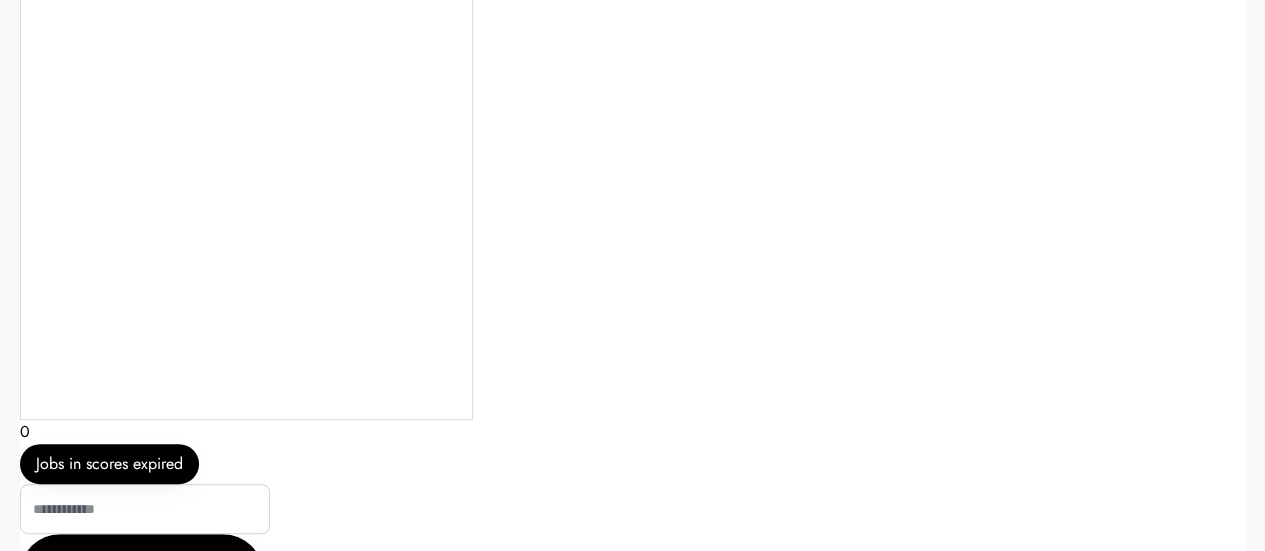 scroll, scrollTop: 0, scrollLeft: 0, axis: both 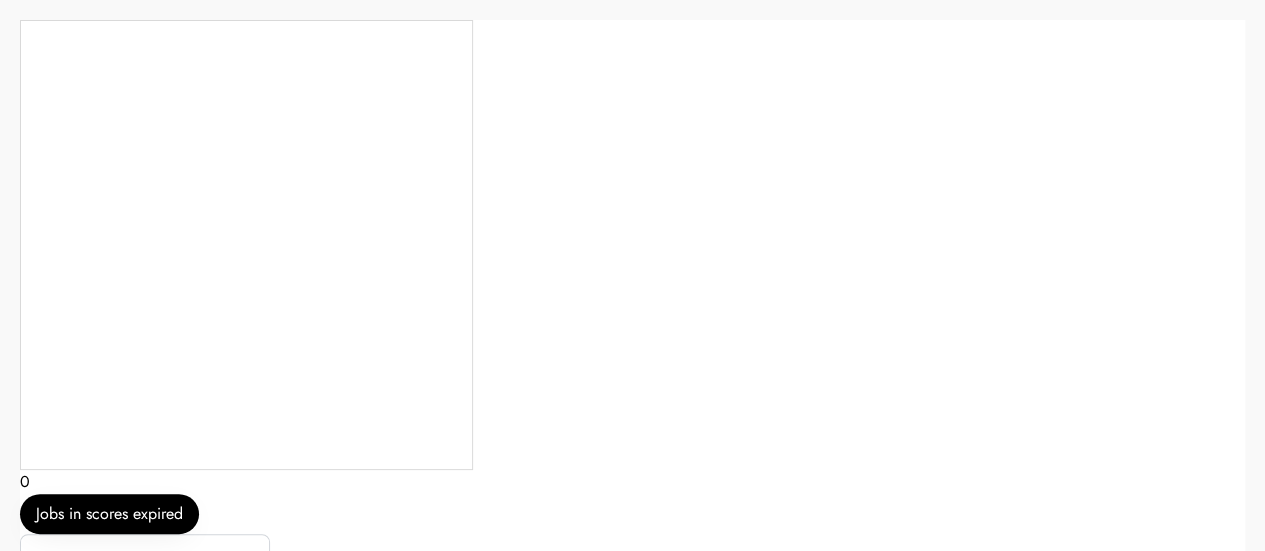 click on "Action" at bounding box center (246, 245) 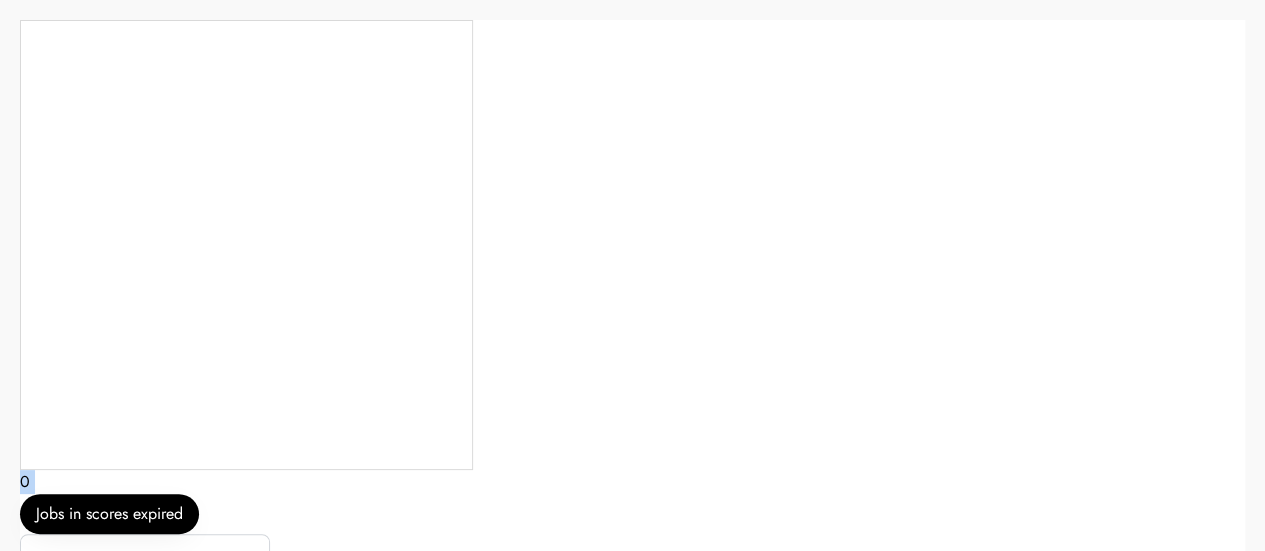 click on "0" at bounding box center (25, 482) 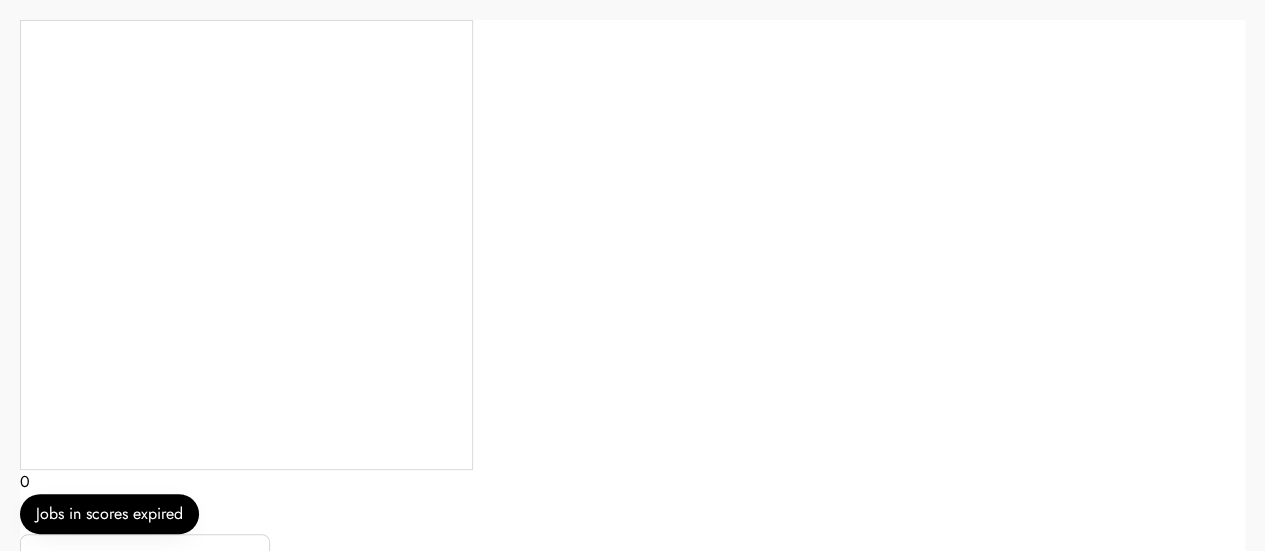 click on "Action 0 Jobs in scores expired ...edit me... Send reset password Test Run Developer Test Run Developer Slug" at bounding box center [632, 1305] 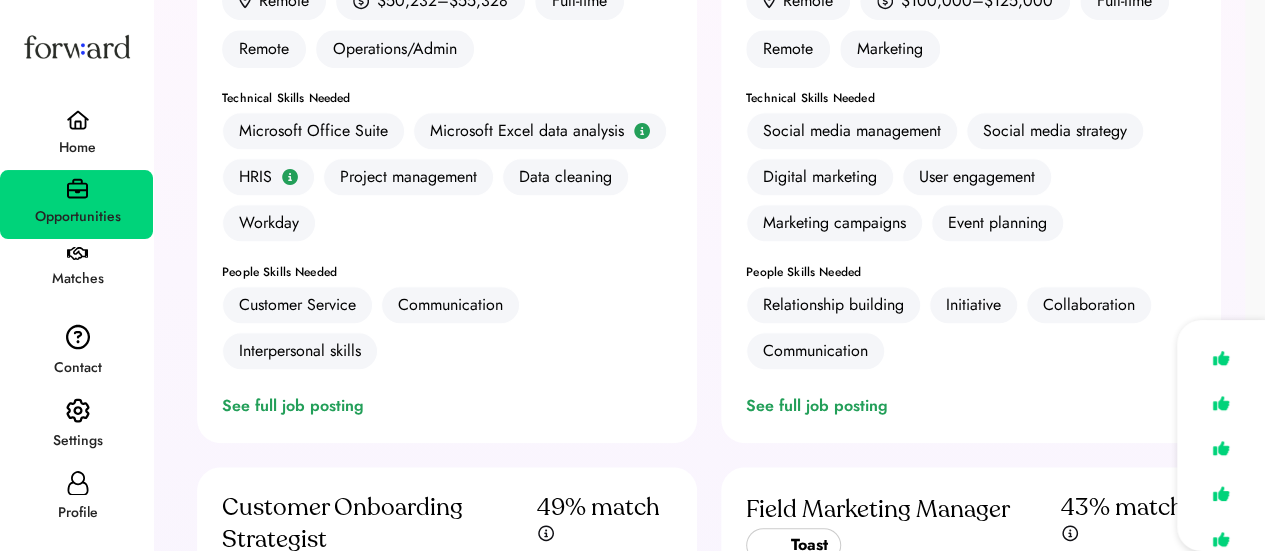 scroll, scrollTop: 0, scrollLeft: 0, axis: both 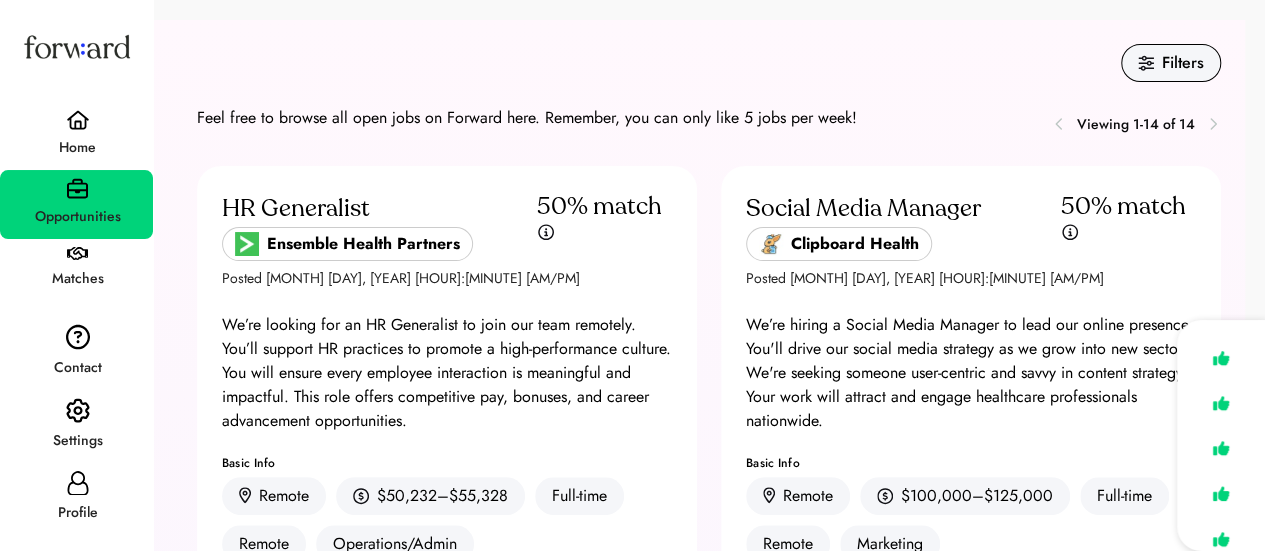 click 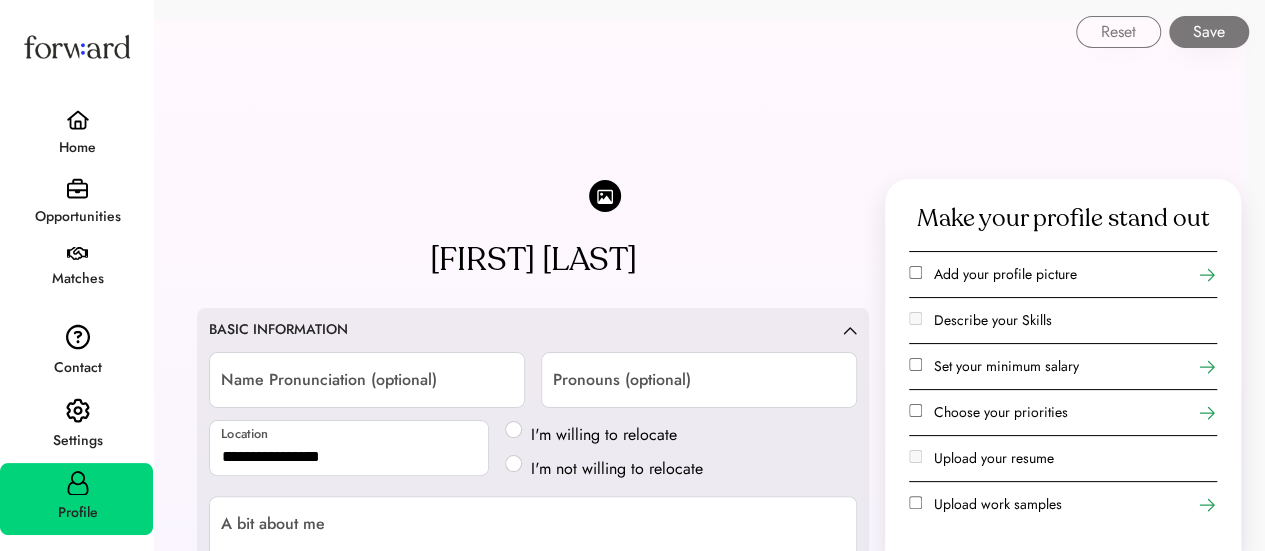 click on "Settings" at bounding box center (77, 441) 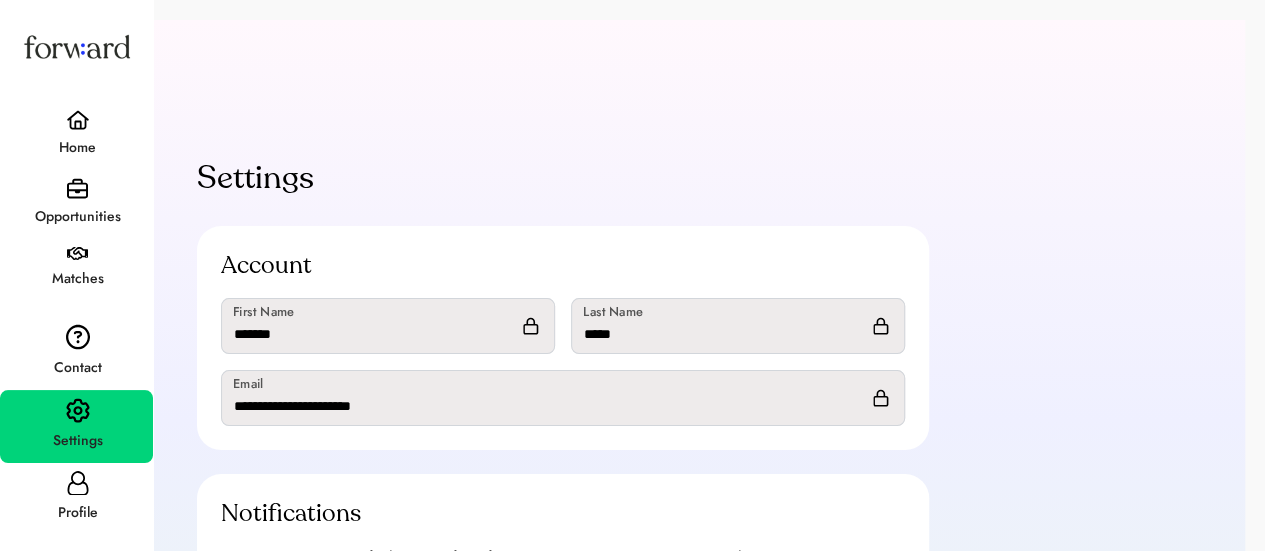 scroll, scrollTop: 268, scrollLeft: 0, axis: vertical 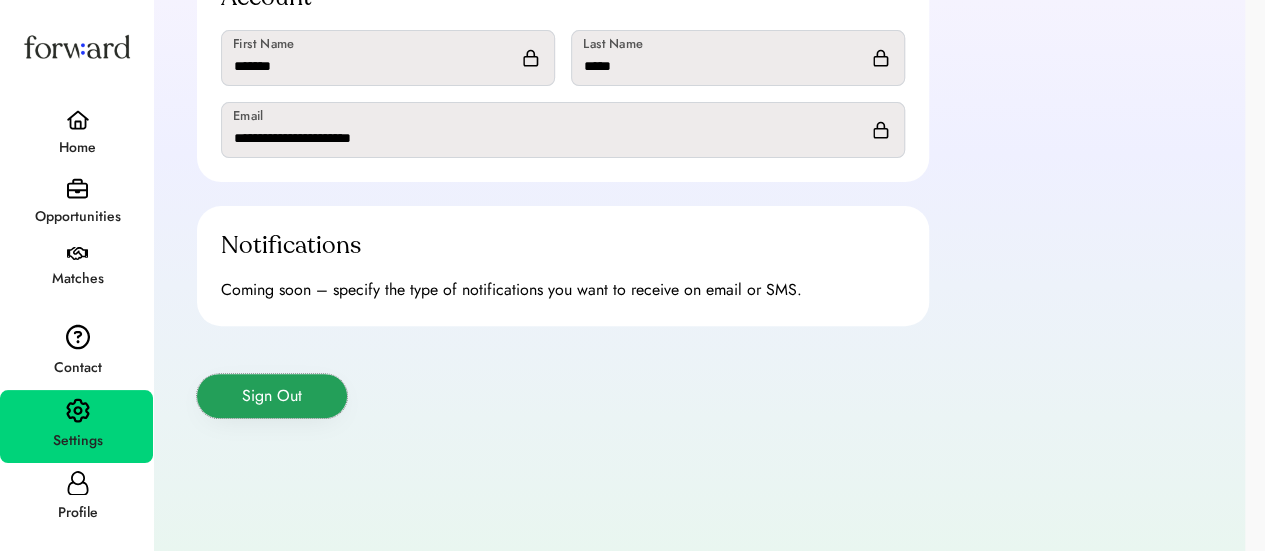 click on "Sign Out" at bounding box center (272, 396) 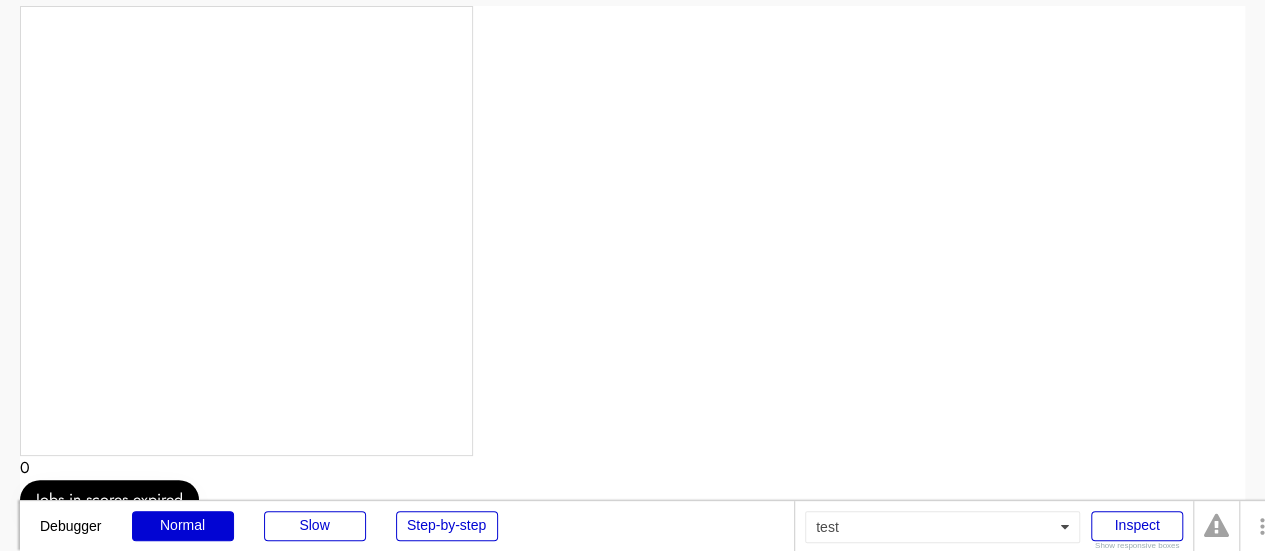 scroll, scrollTop: 0, scrollLeft: 0, axis: both 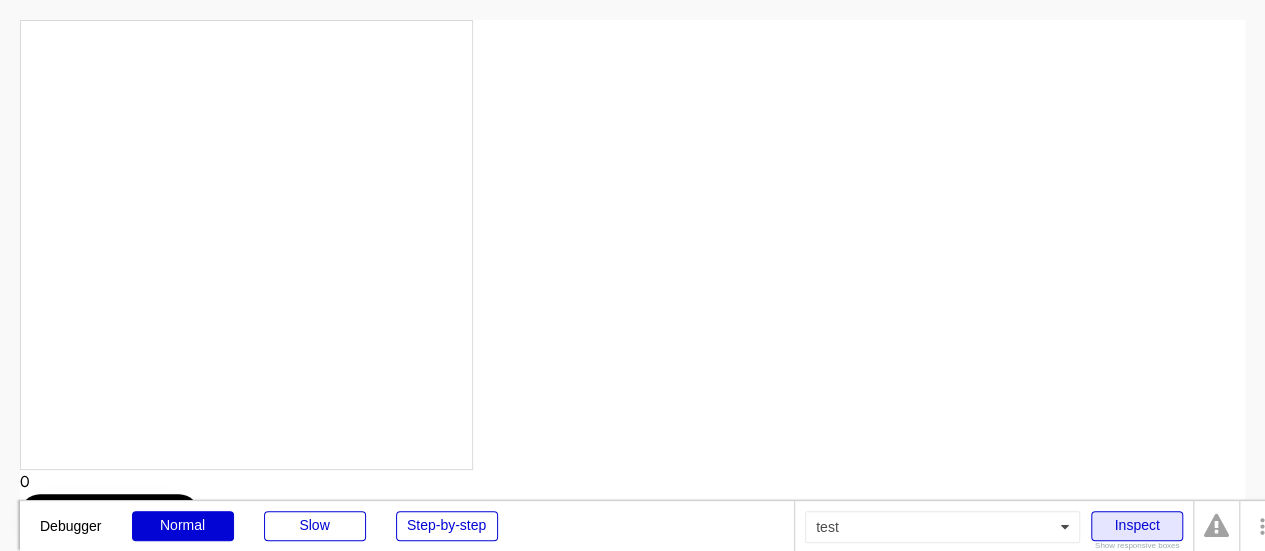 click on "Inspect" at bounding box center [1137, 526] 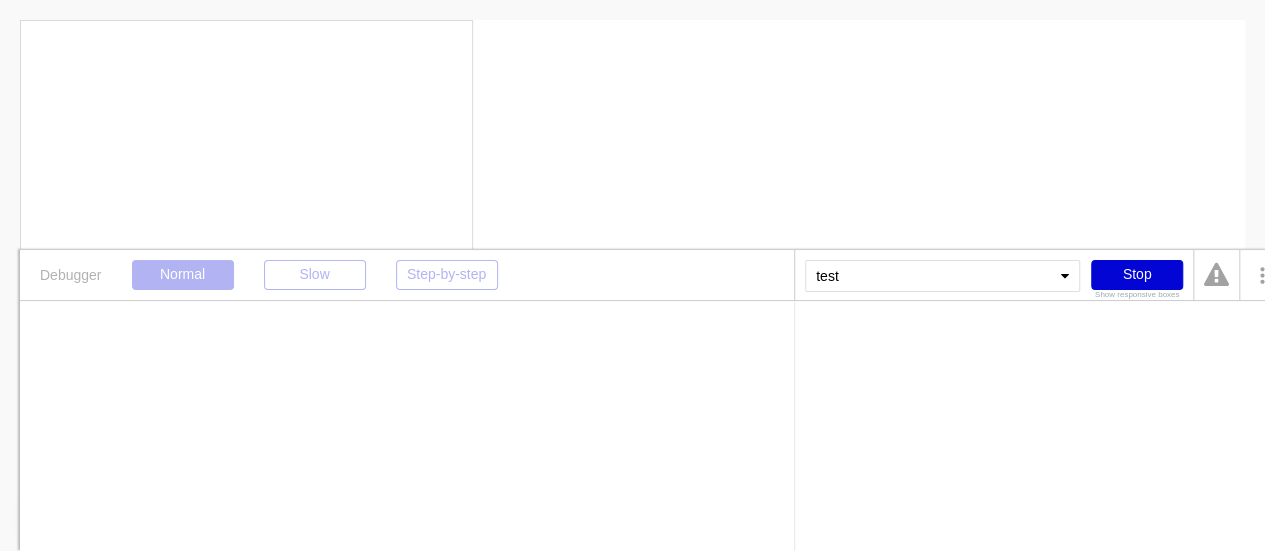 click on "Created:
Expire:  Action" at bounding box center [246, 245] 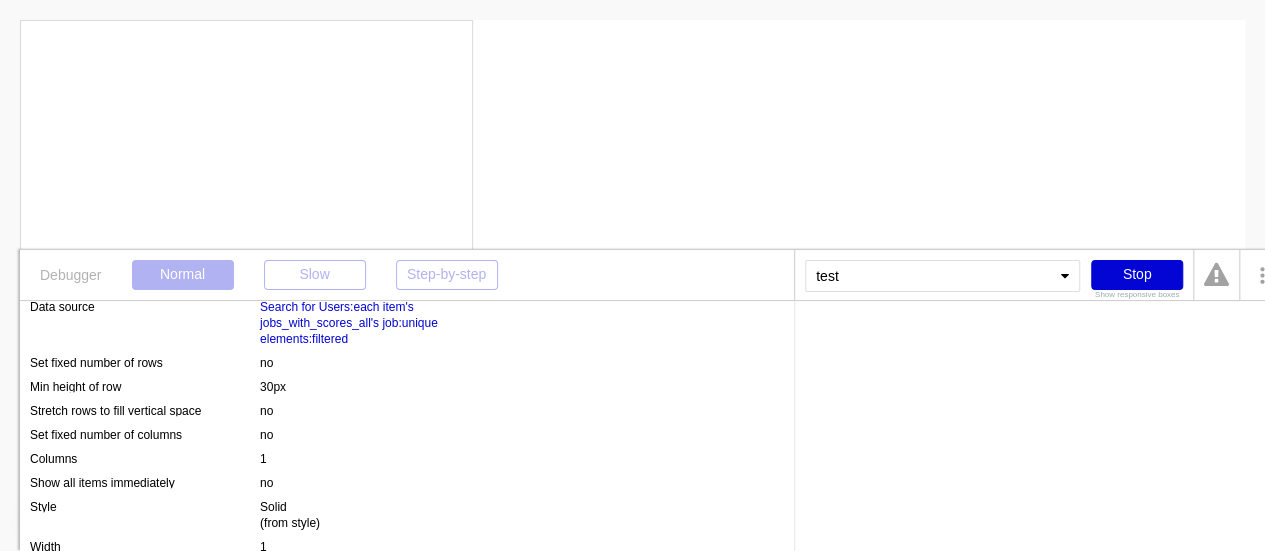 scroll, scrollTop: 485, scrollLeft: 0, axis: vertical 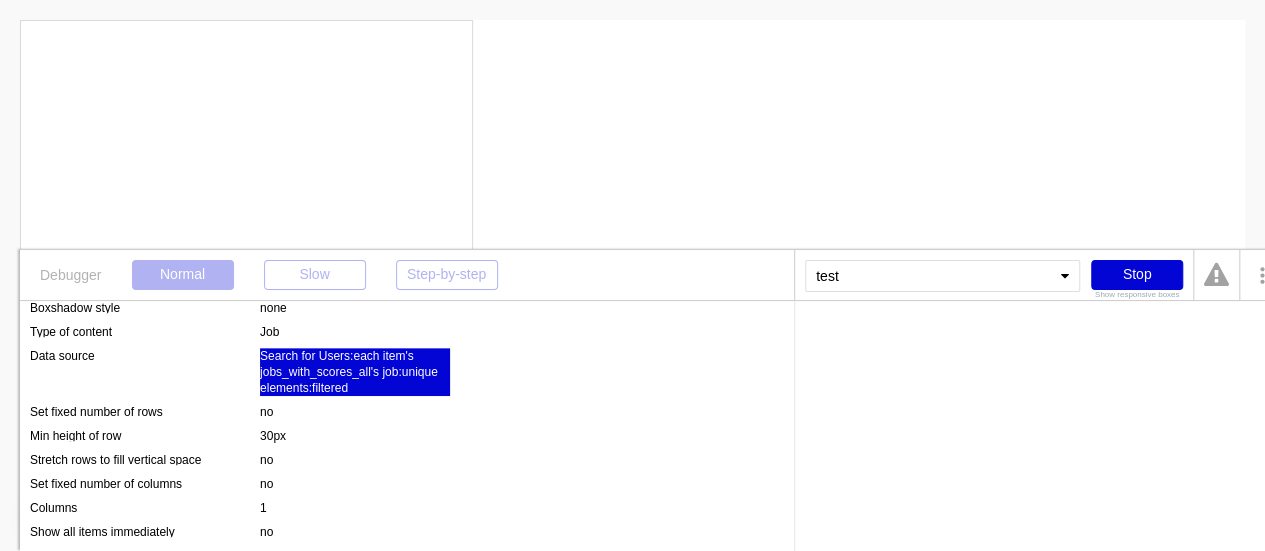 click on "Search for Users:each item's jobs_with_scores_all's job:unique elements:filtered" at bounding box center (355, 372) 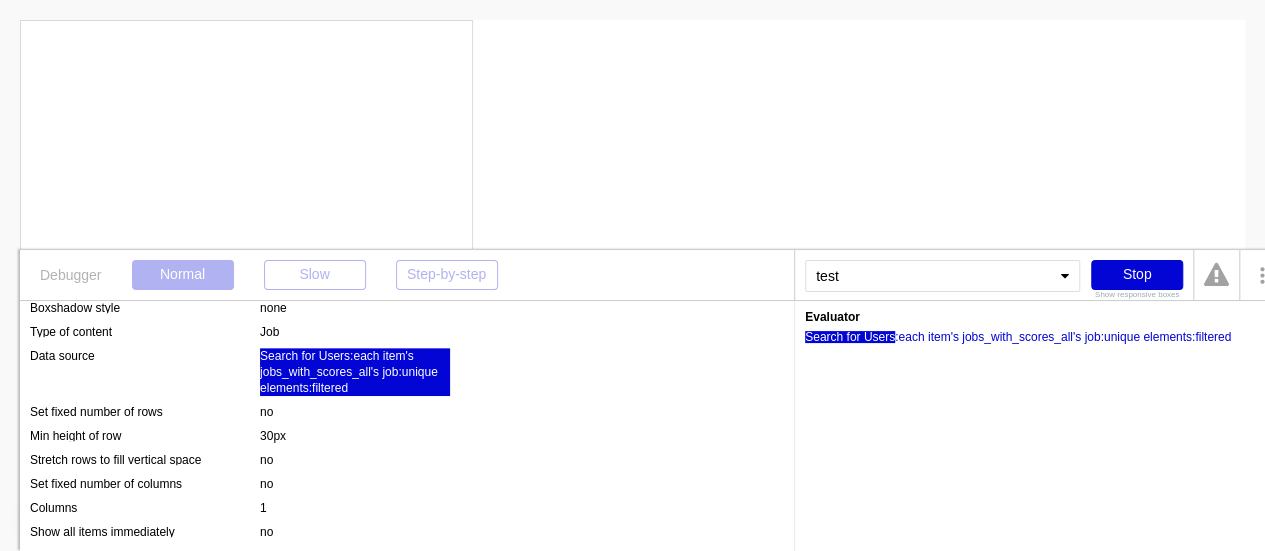 click on "Search for Users" at bounding box center [850, 337] 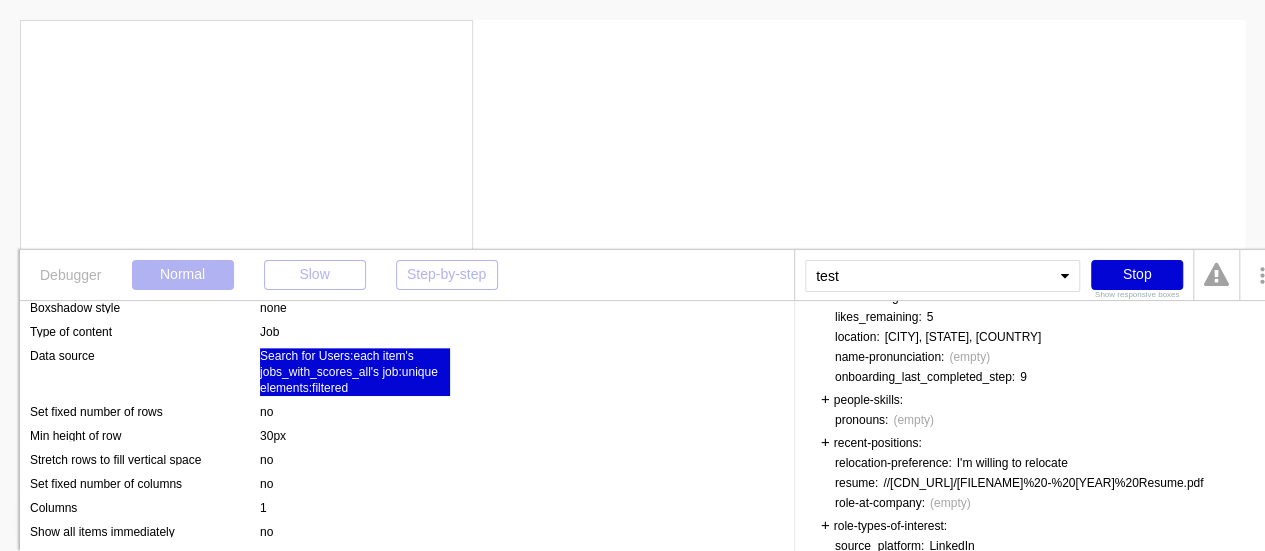 scroll, scrollTop: 801, scrollLeft: 0, axis: vertical 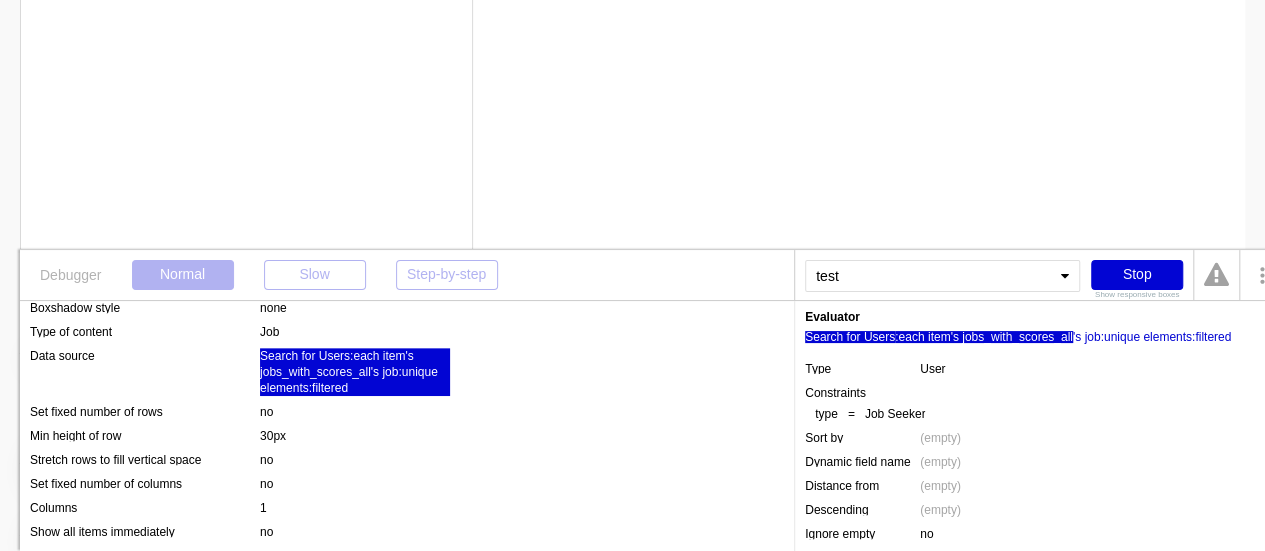 click on ":each item's jobs_with_scores_all" at bounding box center (984, 337) 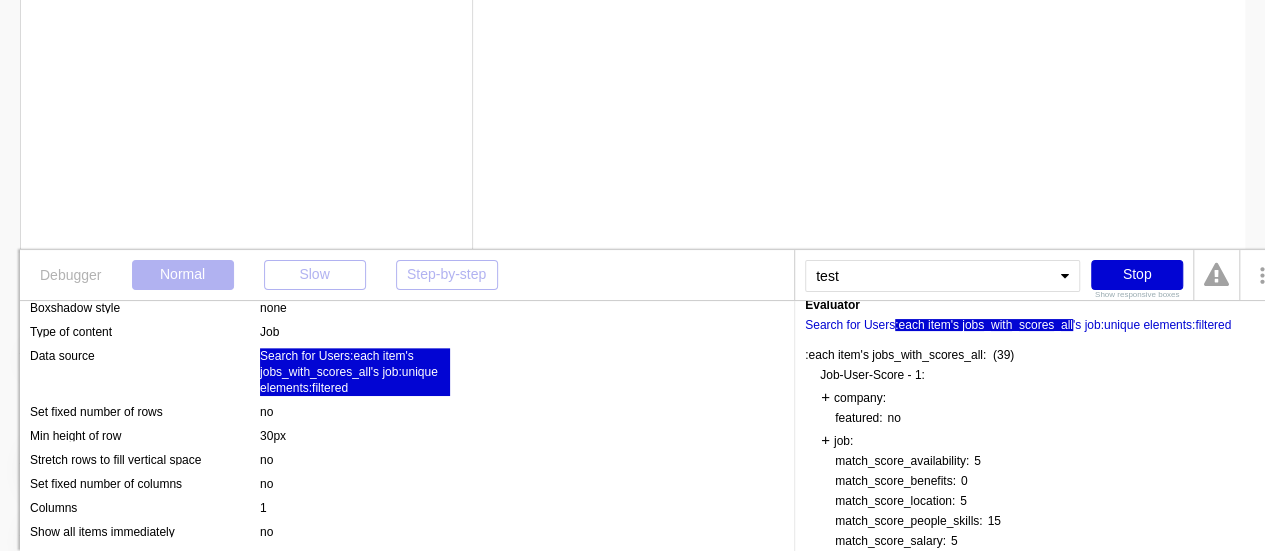 scroll, scrollTop: 0, scrollLeft: 0, axis: both 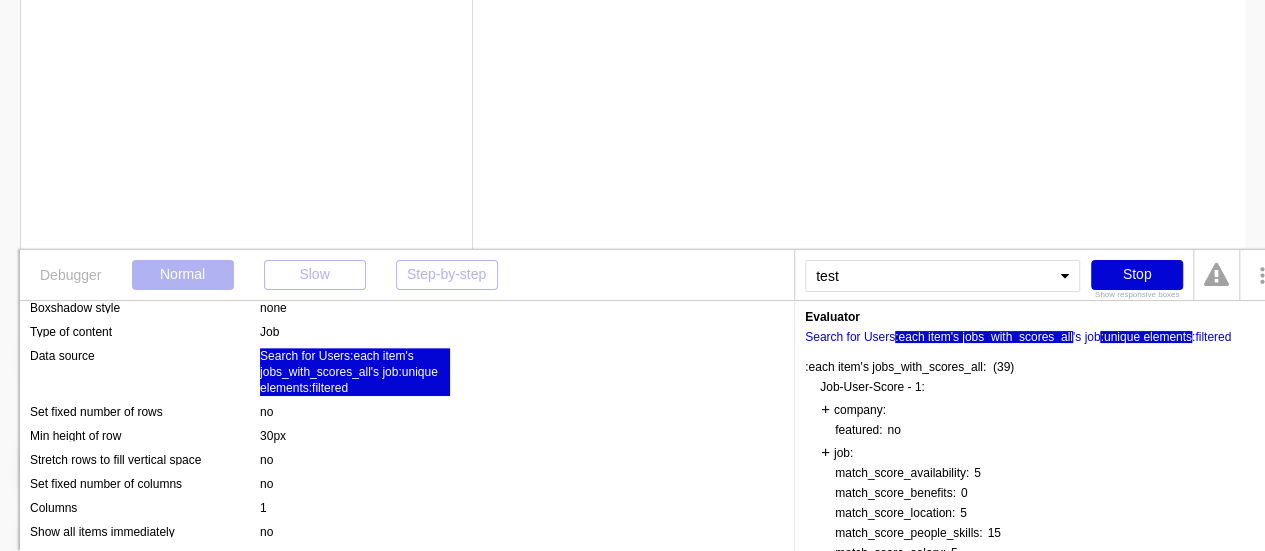 click on ":unique elements" at bounding box center [1145, 337] 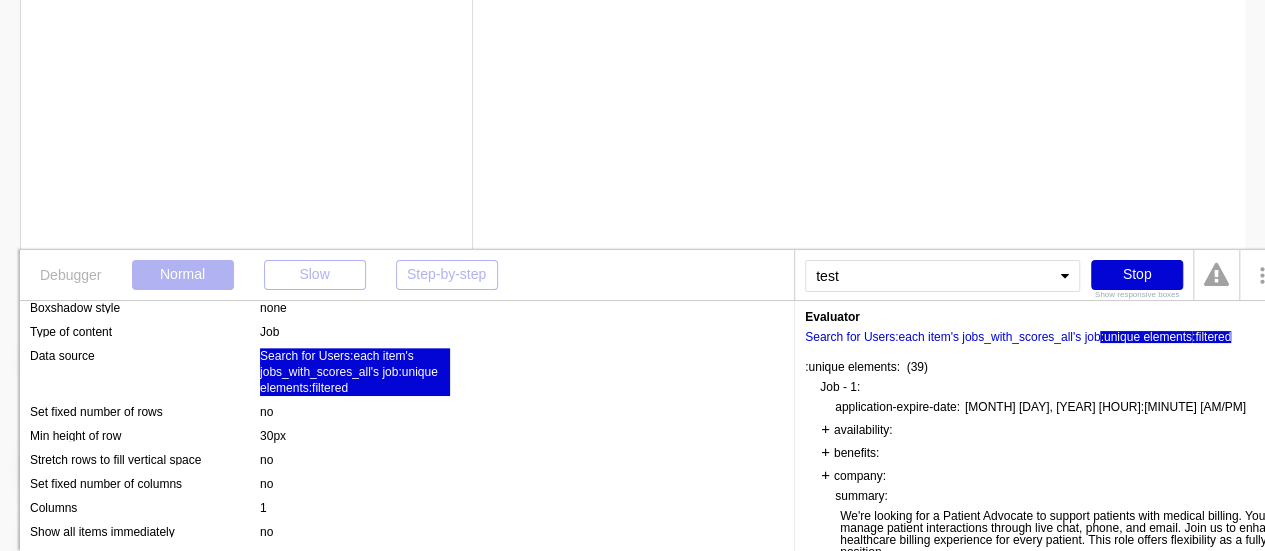 click on ":filtered" at bounding box center [1211, 337] 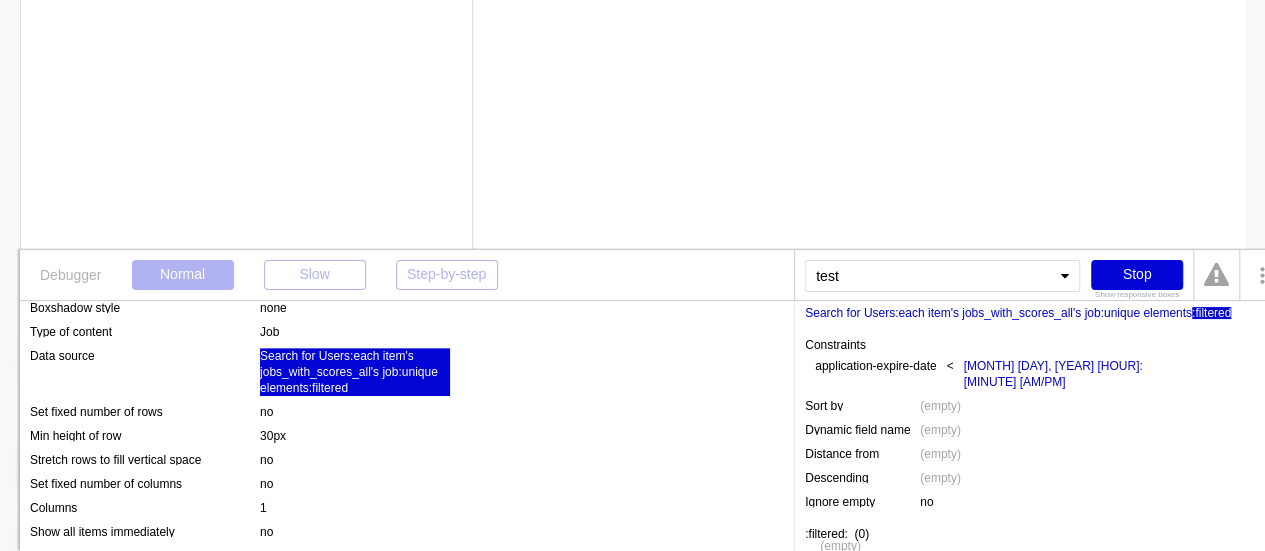 scroll, scrollTop: 0, scrollLeft: 0, axis: both 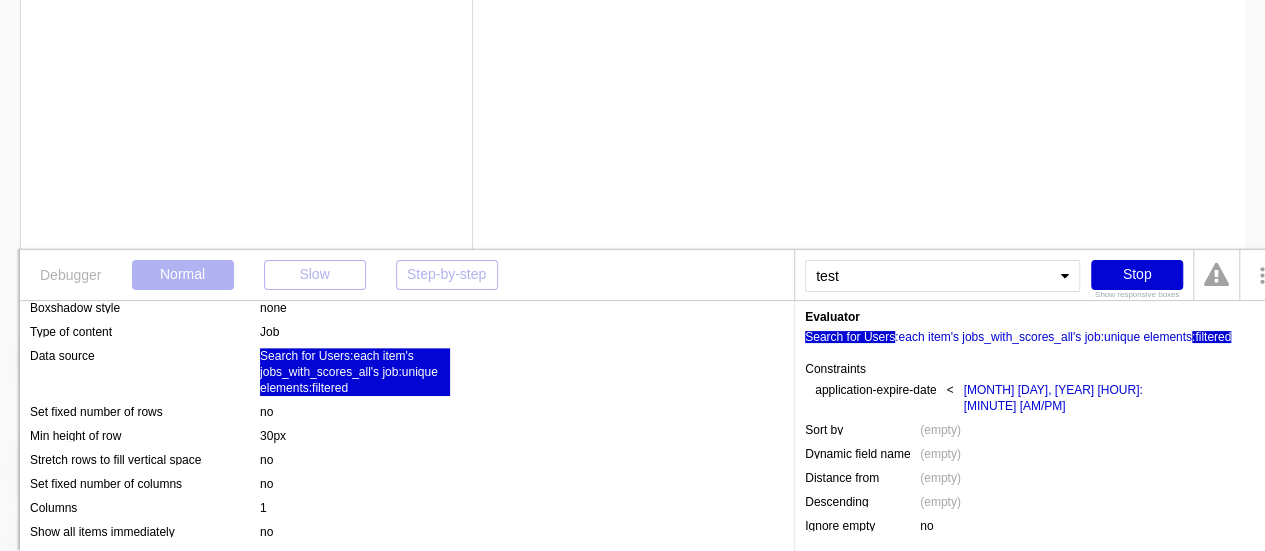 click on "Search for Users" at bounding box center [850, 337] 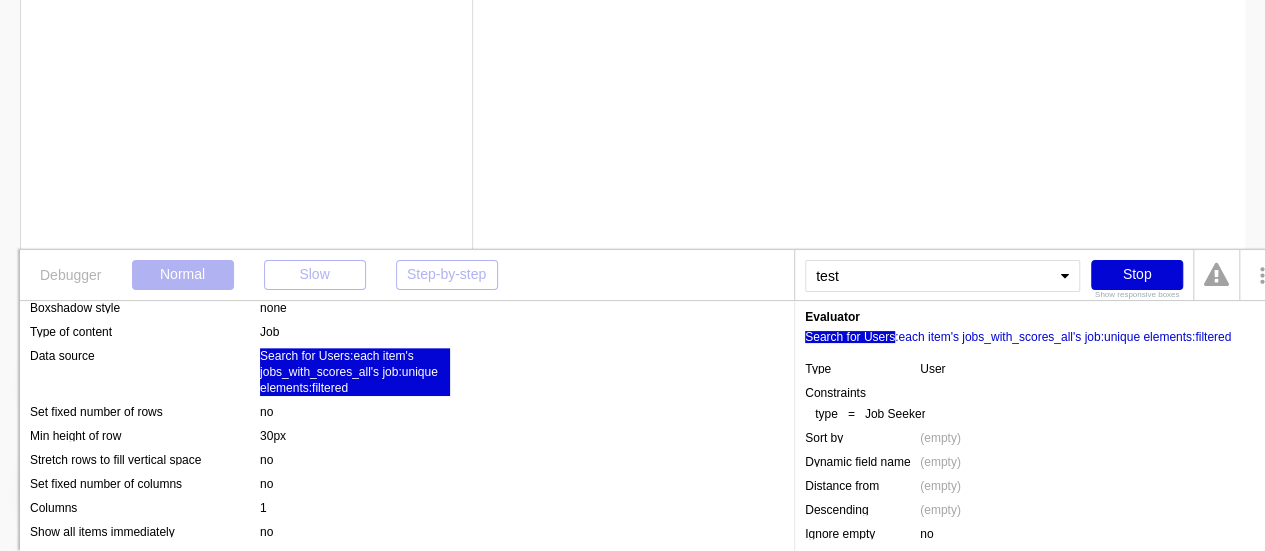 scroll, scrollTop: 135, scrollLeft: 0, axis: vertical 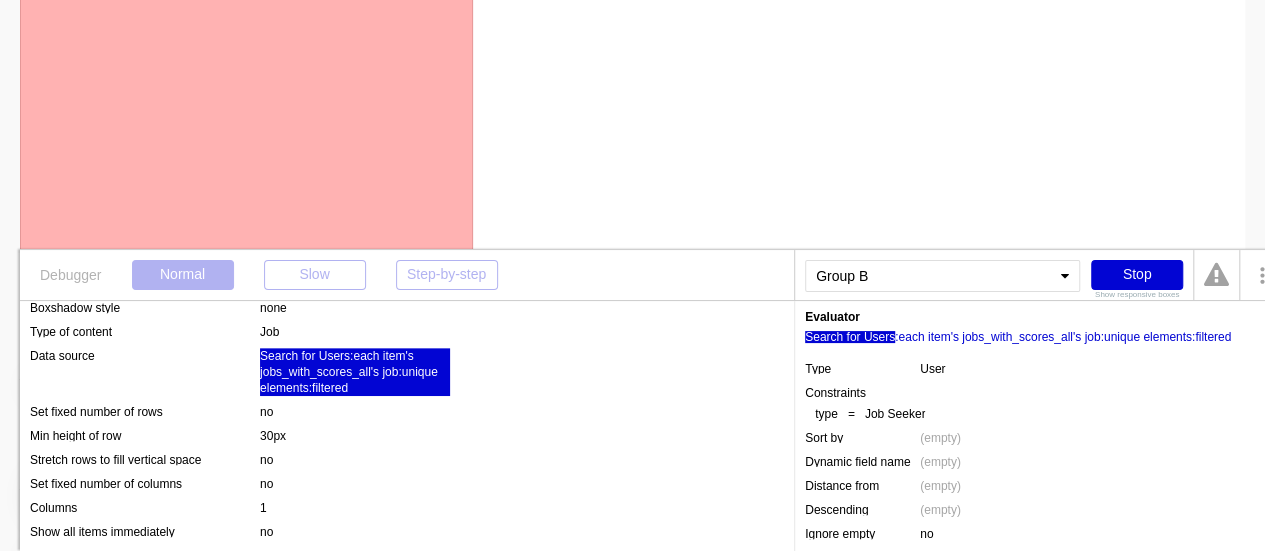 click on "Created:
Expire:  Action" at bounding box center [246, 110] 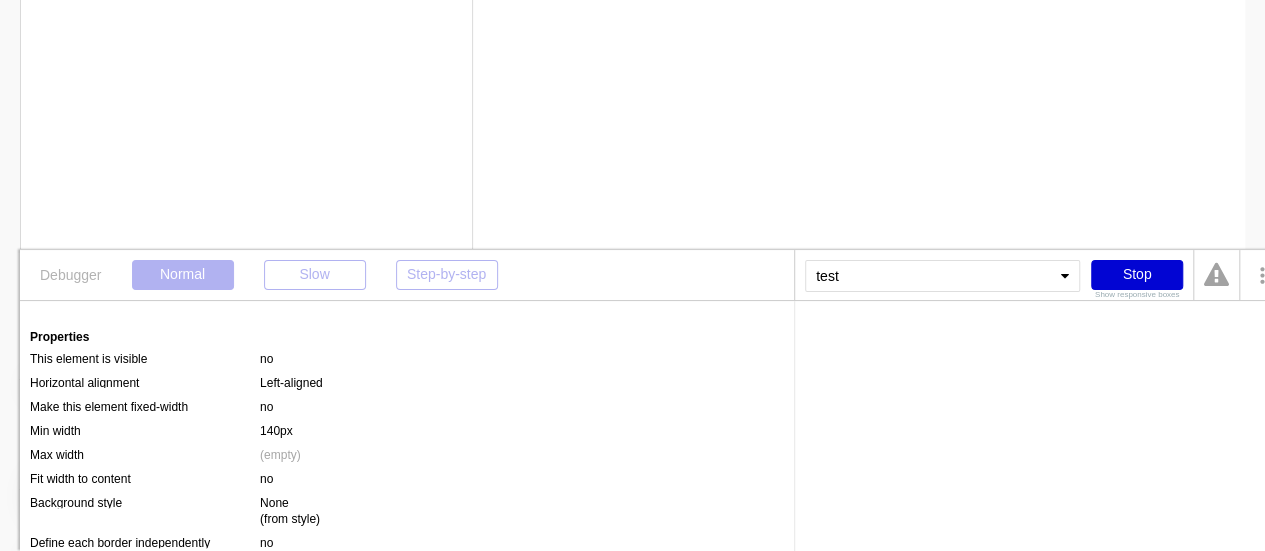 scroll, scrollTop: 0, scrollLeft: 0, axis: both 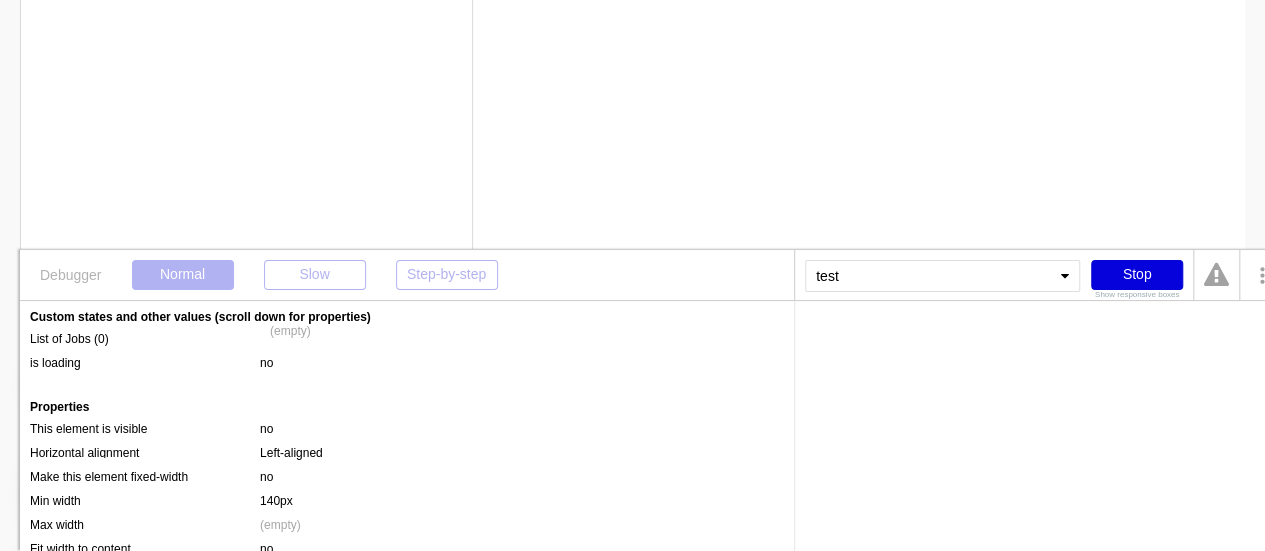 click on "Stop" at bounding box center [1137, 275] 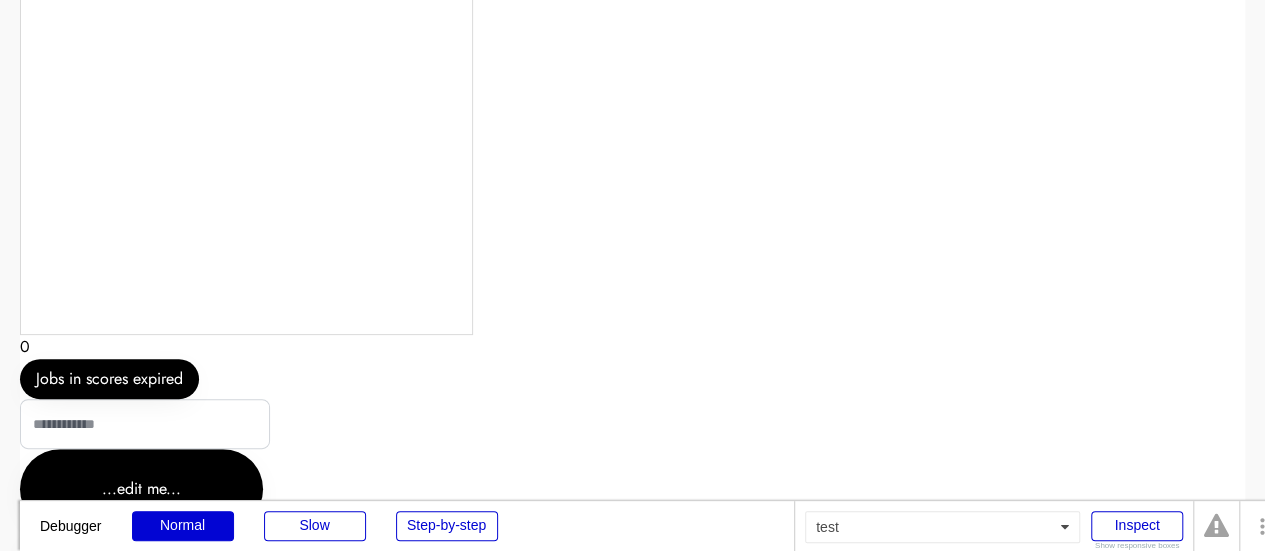 scroll, scrollTop: 0, scrollLeft: 0, axis: both 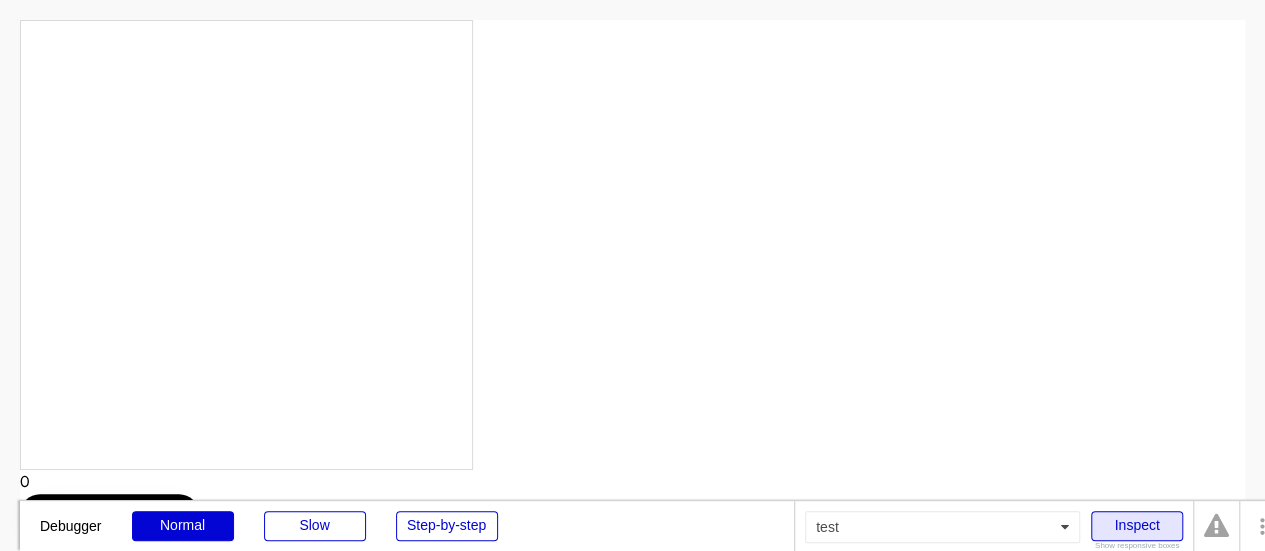 click on "Inspect" at bounding box center (1137, 526) 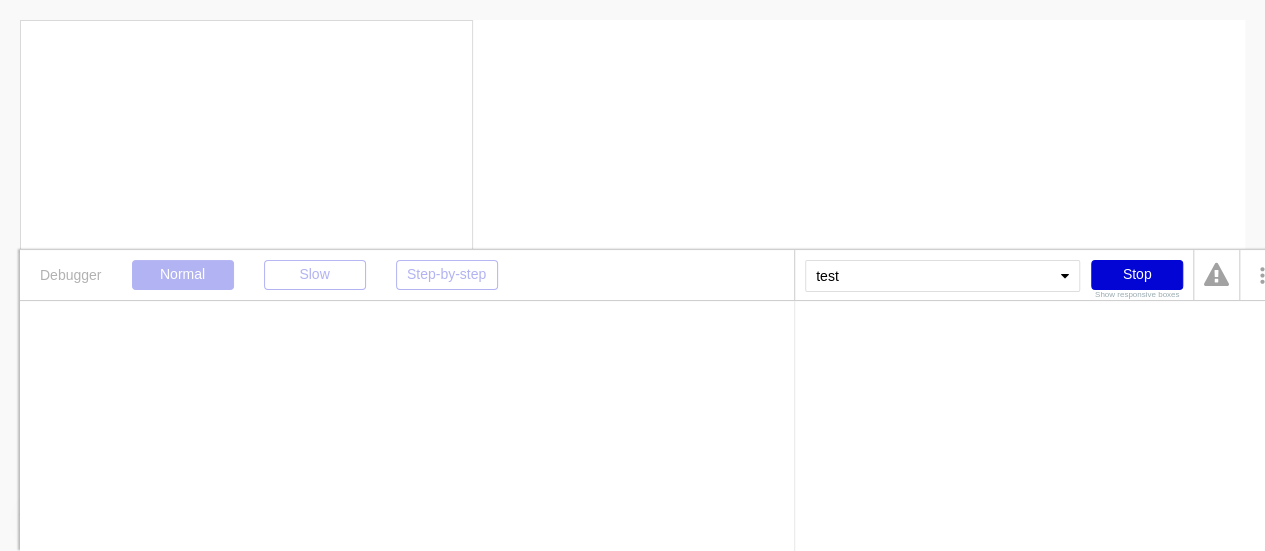 click on "Created:
Expire:  Action" at bounding box center (246, 245) 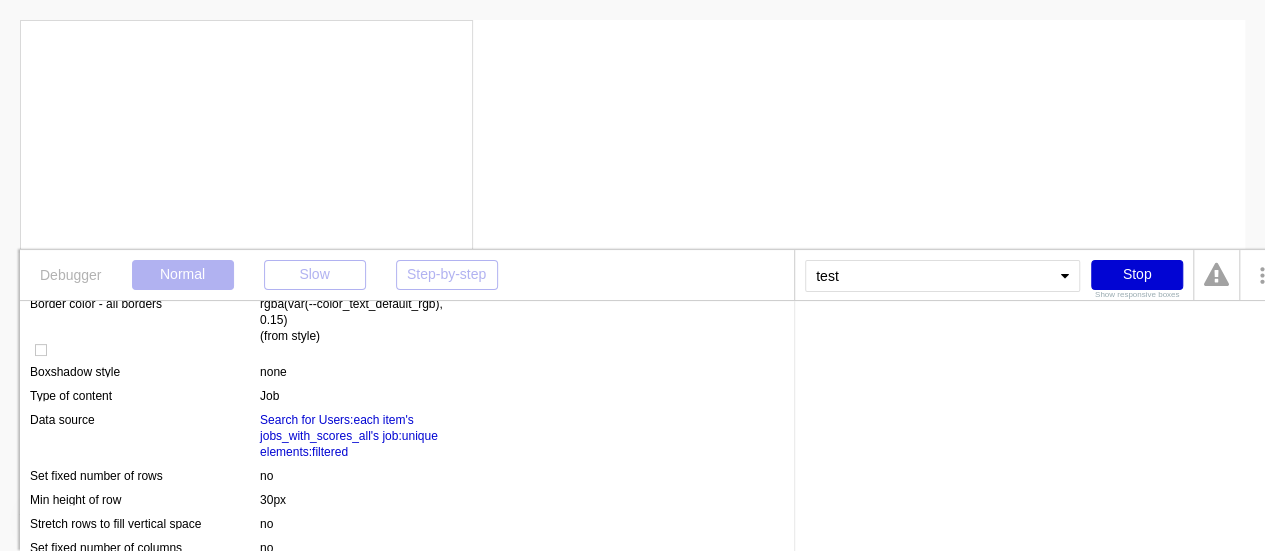 scroll, scrollTop: 958, scrollLeft: 0, axis: vertical 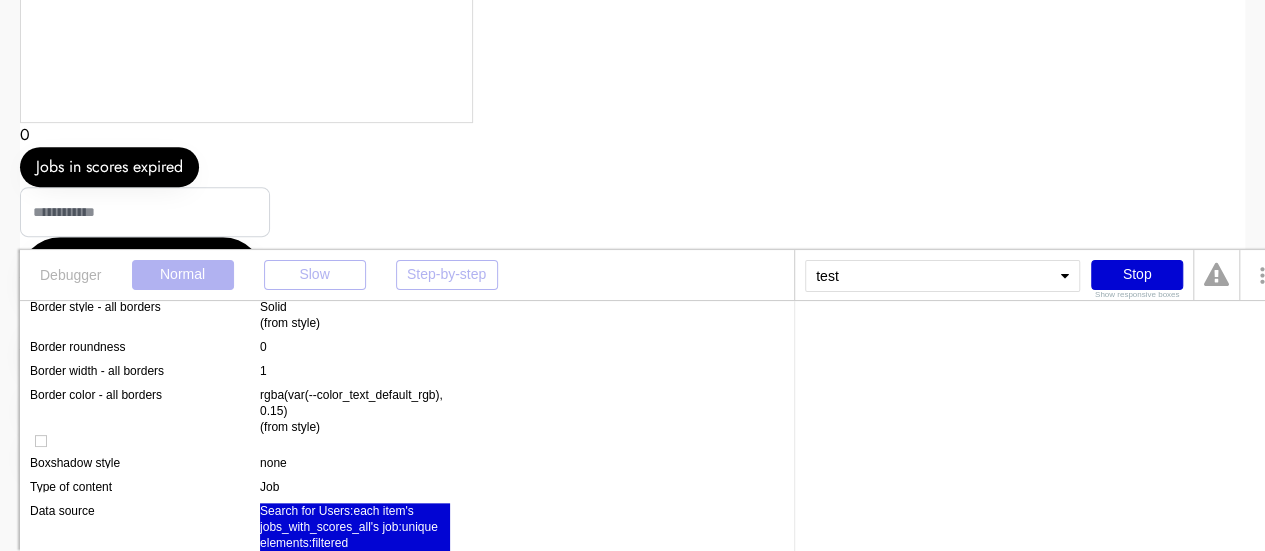 click on "Search for Users:each item's jobs_with_scores_all's job:unique elements:filtered" at bounding box center [355, 527] 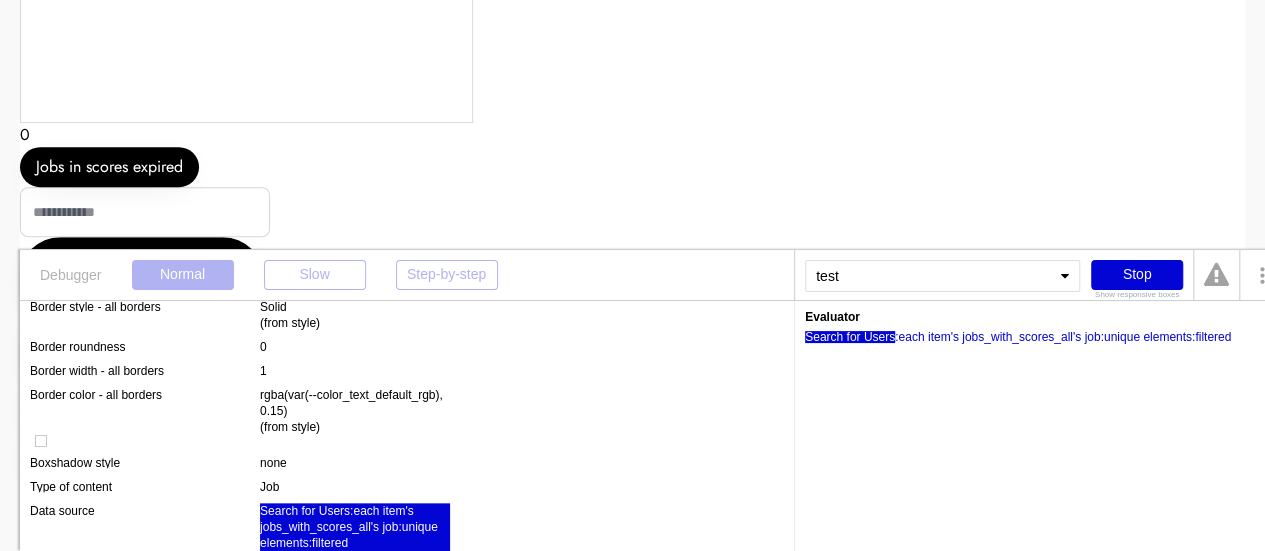 click on "Search for Users" at bounding box center [850, 337] 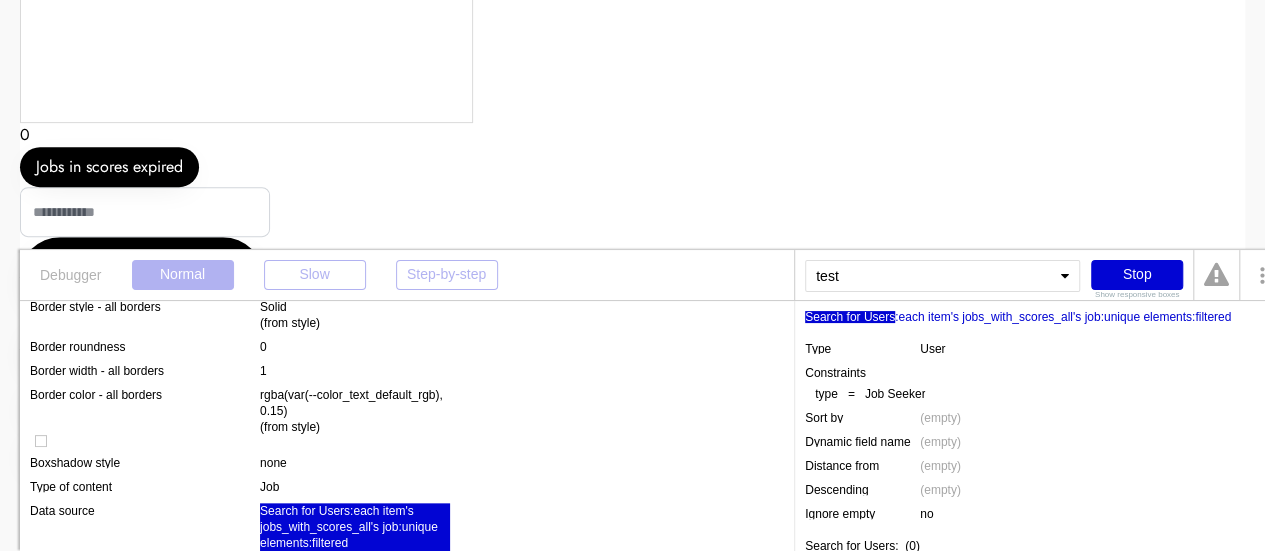scroll, scrollTop: 48, scrollLeft: 0, axis: vertical 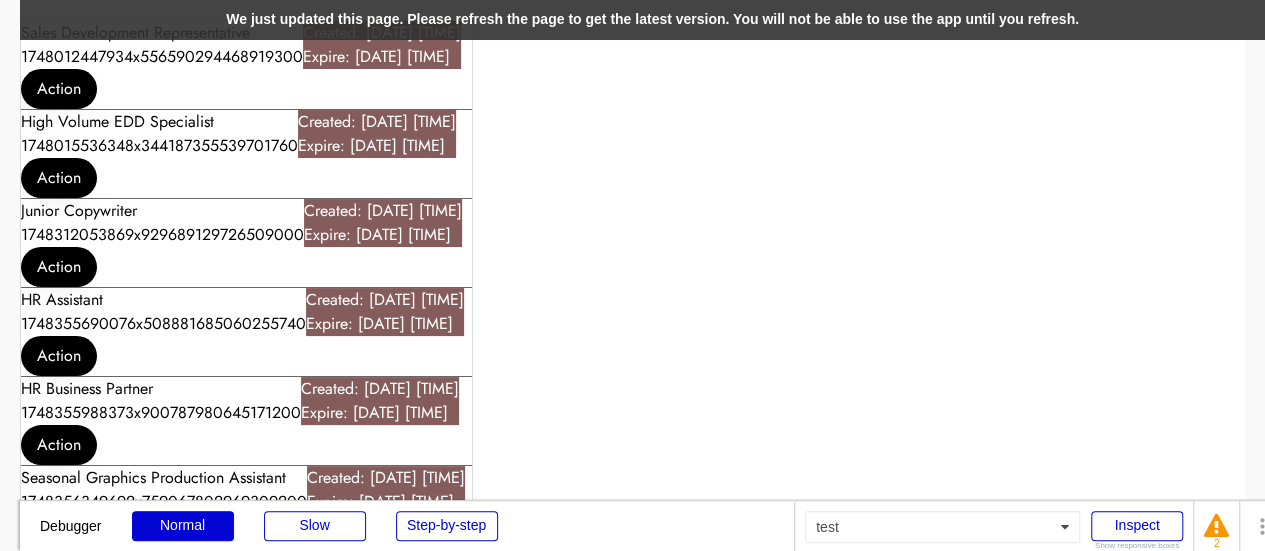 click on "We just updated this page.  Please refresh the page to get the latest version. You will not be able to use the app until you refresh." at bounding box center [652, 20] 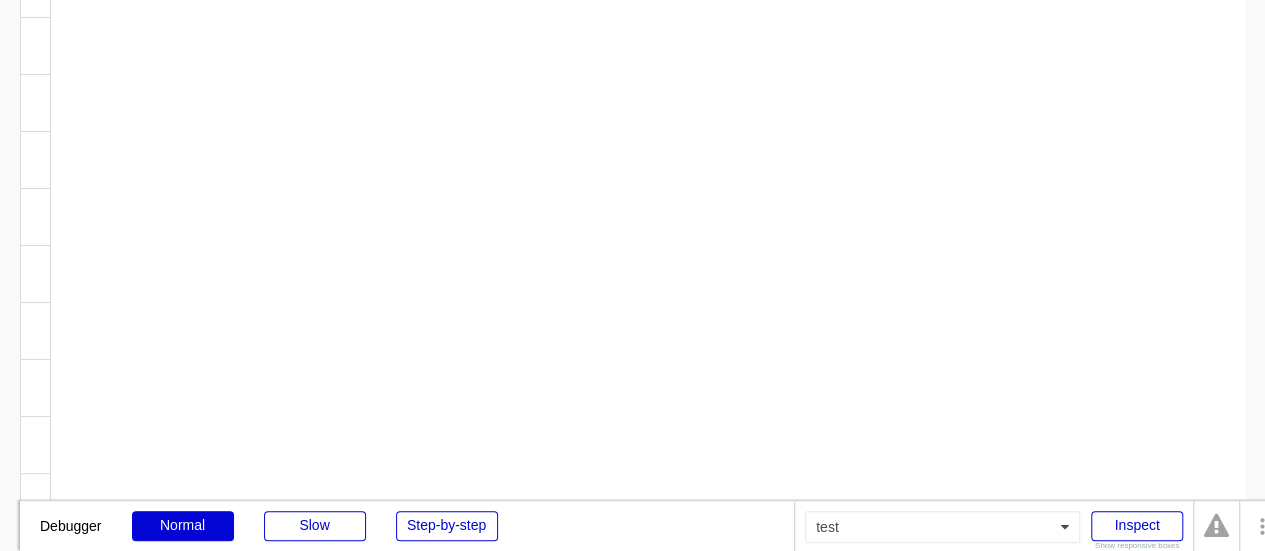 scroll, scrollTop: 7626, scrollLeft: 0, axis: vertical 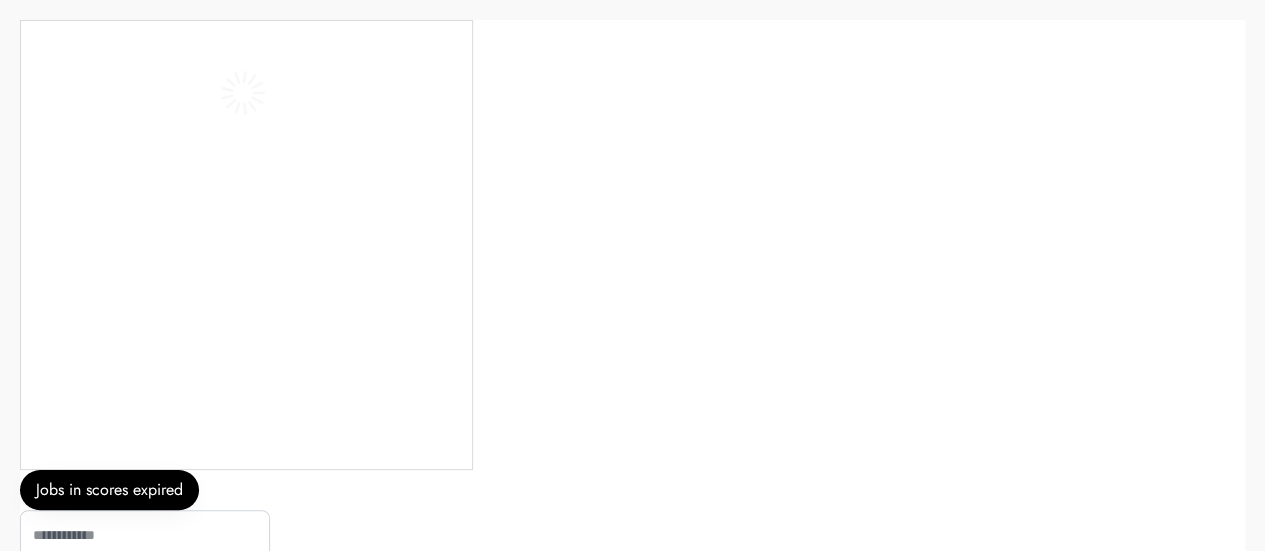 click on "Created:
Expire:  Action Jobs in scores expired ...edit me... Send reset password Test Run Developer Test Run Developer Slug" at bounding box center (632, 495) 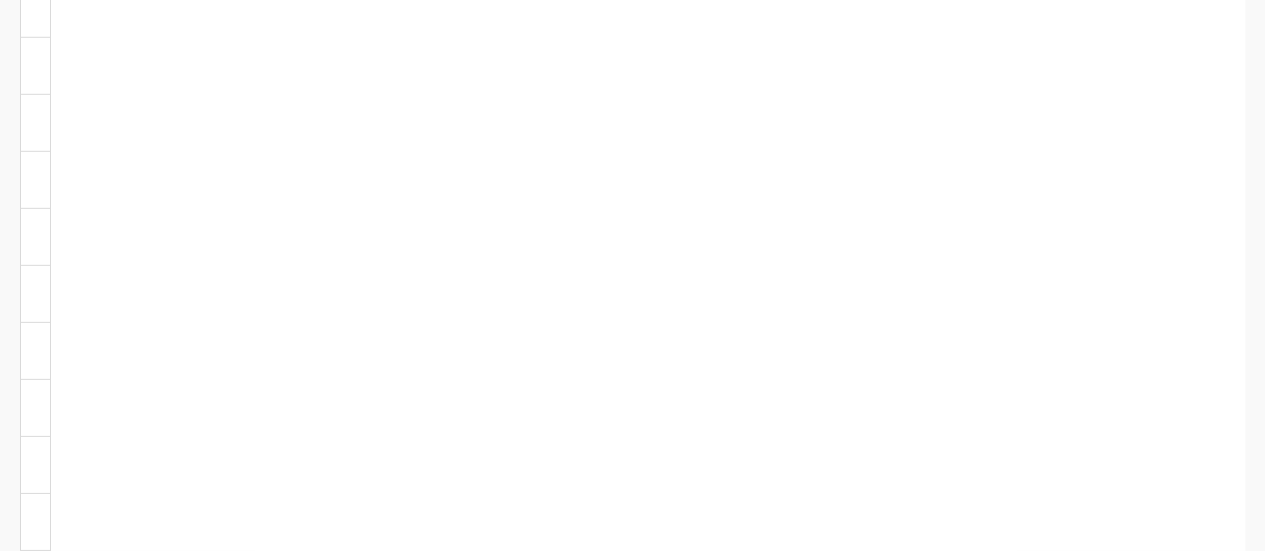 scroll, scrollTop: 22626, scrollLeft: 0, axis: vertical 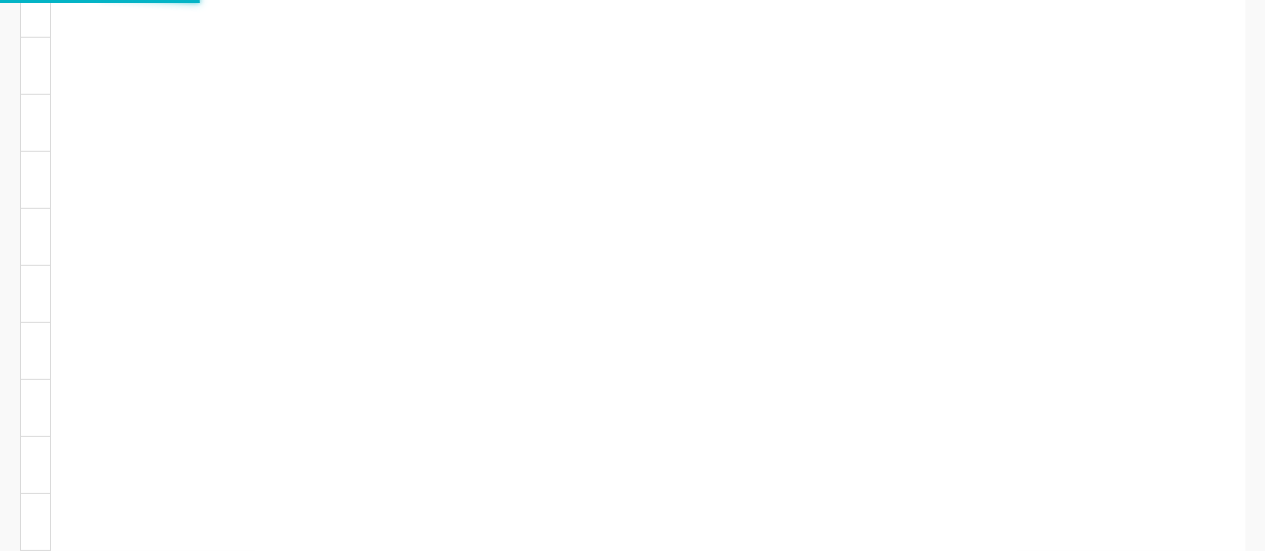 click on "Sales Development Representative
[ID] Created: [DATE] [TIME]
Expire: [DATE] [TIME] Action High Volume EDD Specialist
[ID] Created: [DATE] [TIME]
Expire: [DATE] [TIME] Action Junior Copywriter
[ID] Created: [DATE] [TIME]
Expire: [DATE] [TIME] Action HR Assistant
[ID] Created: [DATE] [TIME]
Expire: [DATE] [TIME] Action HR Business Partner
[ID] Created: [DATE] [TIME]
Expire: [DATE] [TIME] Action Seasonal Graphics Production Assistant
[ID] Created: [DATE] [TIME]
Expire: [DATE] [TIME] Action Talent Acquisition Assistant
[ID] Created: [DATE] [TIME]
Expire: [DATE] [TIME] Action Payroll Assistant
[ID] Created: [DATE] [TIME]
Expire: [DATE] [TIME] Action Action Action Action Action Action" at bounding box center [632, -10657] 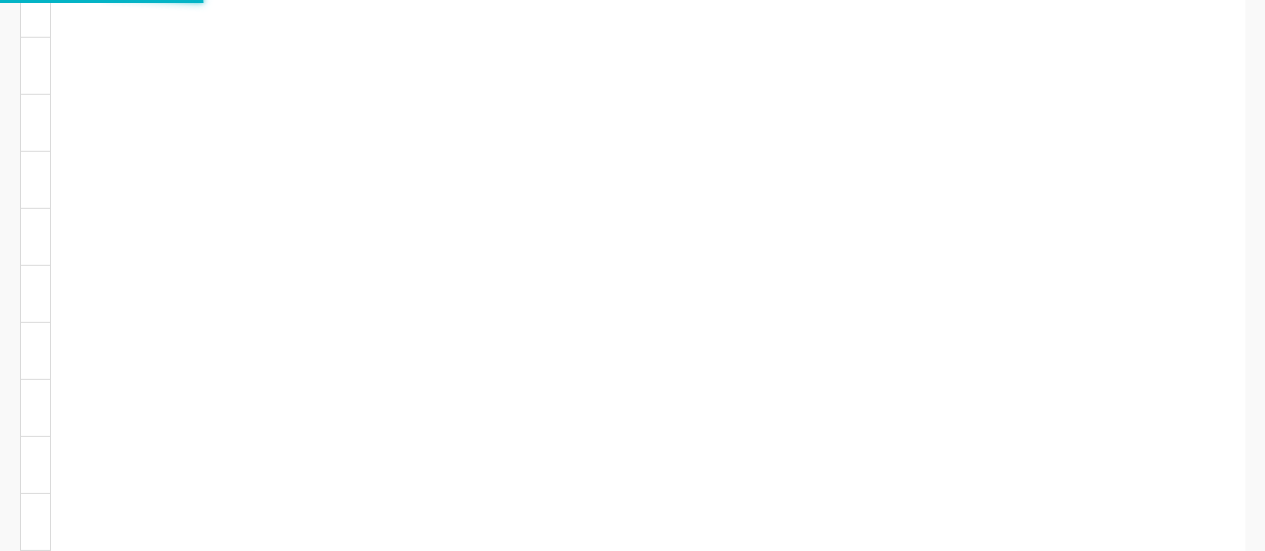 click on "Sales Development Representative
[ID] Created: [DATE] [TIME]
Expire: [DATE] [TIME] Action High Volume EDD Specialist
[ID] Created: [DATE] [TIME]
Expire: [DATE] [TIME] Action Junior Copywriter
[ID] Created: [DATE] [TIME]
Expire: [DATE] [TIME] Action HR Assistant
[ID] Created: [DATE] [TIME]
Expire: [DATE] [TIME] Action HR Business Partner
[ID] Created: [DATE] [TIME]
Expire: [DATE] [TIME] Action Seasonal Graphics Production Assistant
[ID] Created: [DATE] [TIME]
Expire: [DATE] [TIME] Action Talent Acquisition Assistant
[ID] Created: [DATE] [TIME]
Expire: [DATE] [TIME] Action Payroll Assistant
[ID] Created: [DATE] [TIME]
Expire: [DATE] [TIME] Action Action Action Action Action Action" at bounding box center (632, -10657) 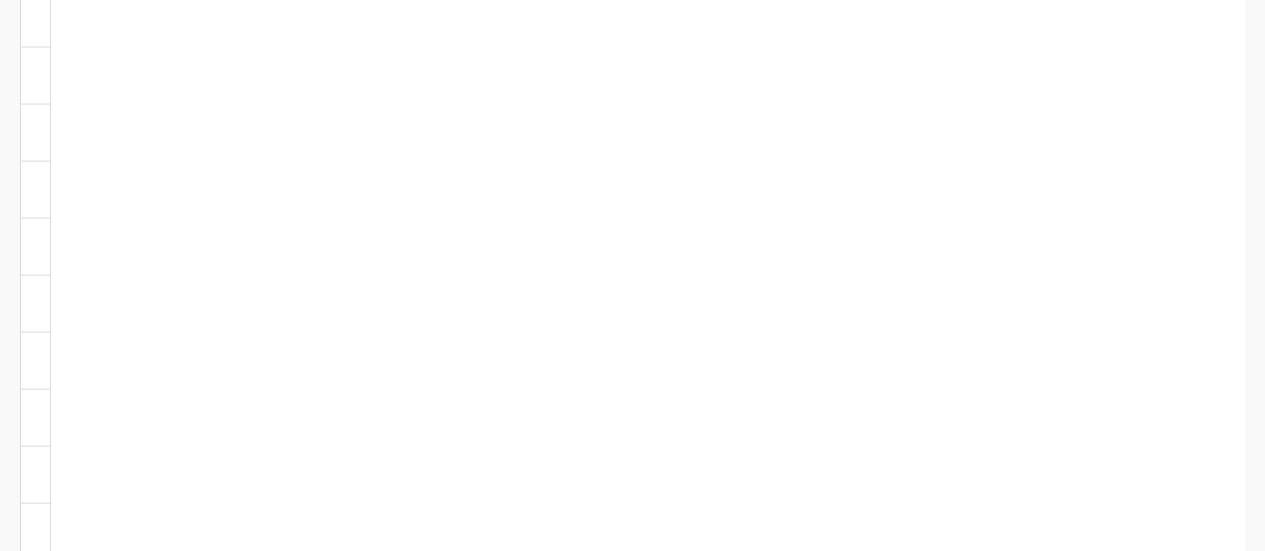 scroll, scrollTop: 20968, scrollLeft: 0, axis: vertical 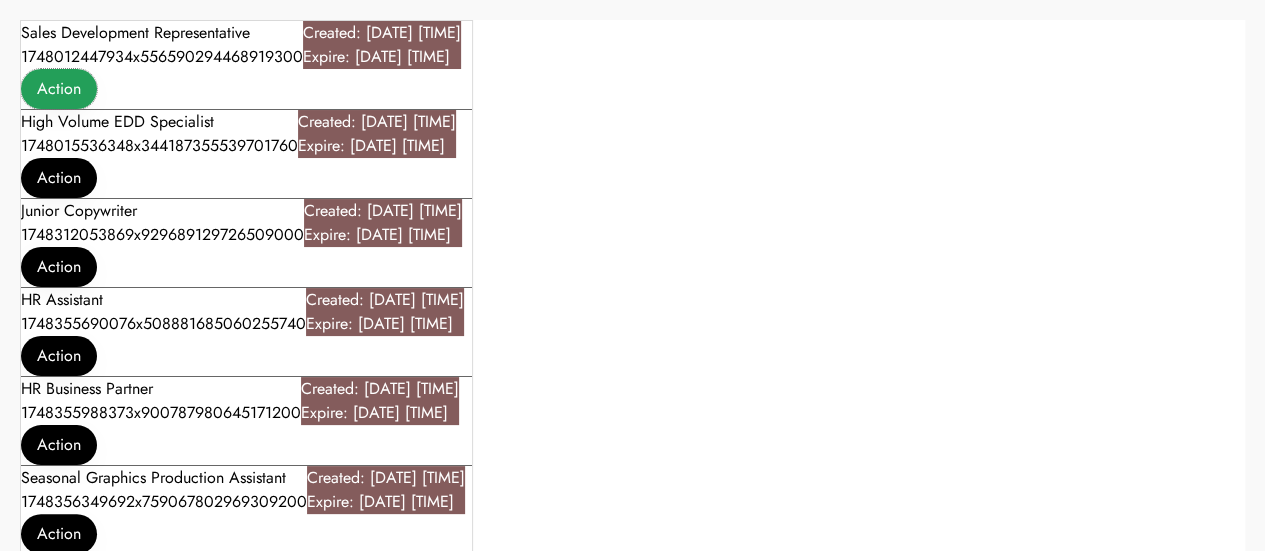 click on "Action" at bounding box center (59, 89) 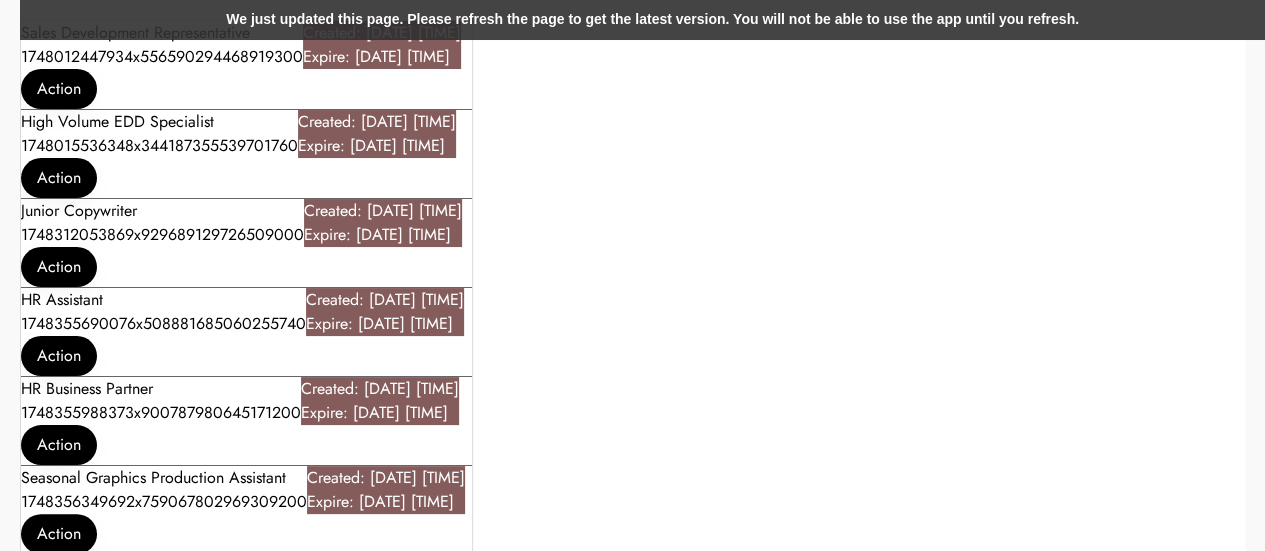 click on "We just updated this page.  Please refresh the page to get the latest version. You will not be able to use the app until you refresh." at bounding box center [652, 20] 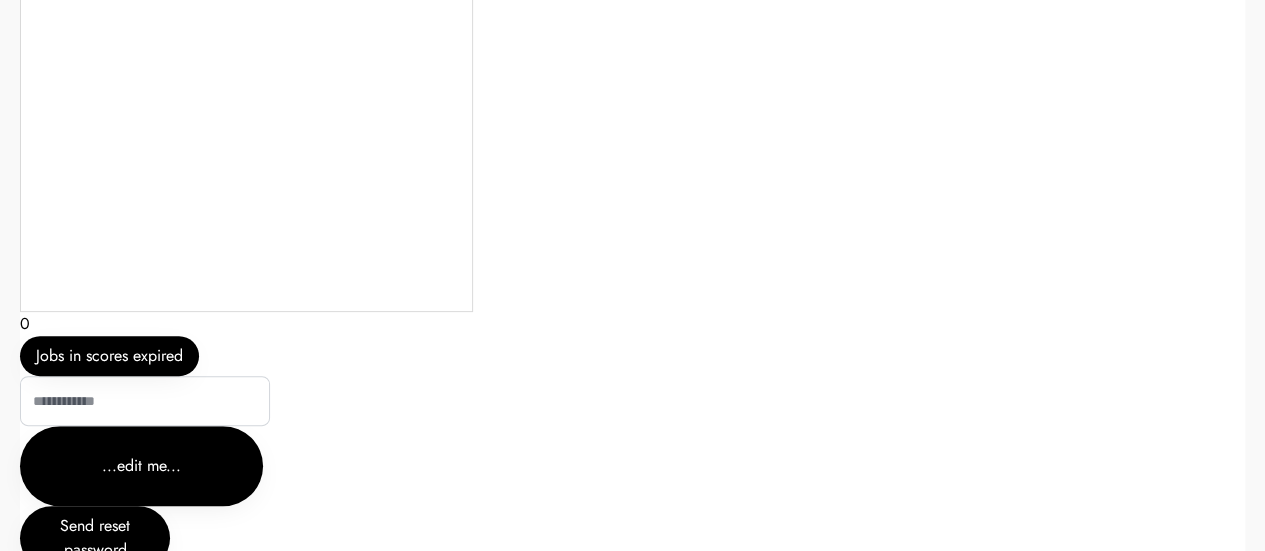 scroll, scrollTop: 0, scrollLeft: 0, axis: both 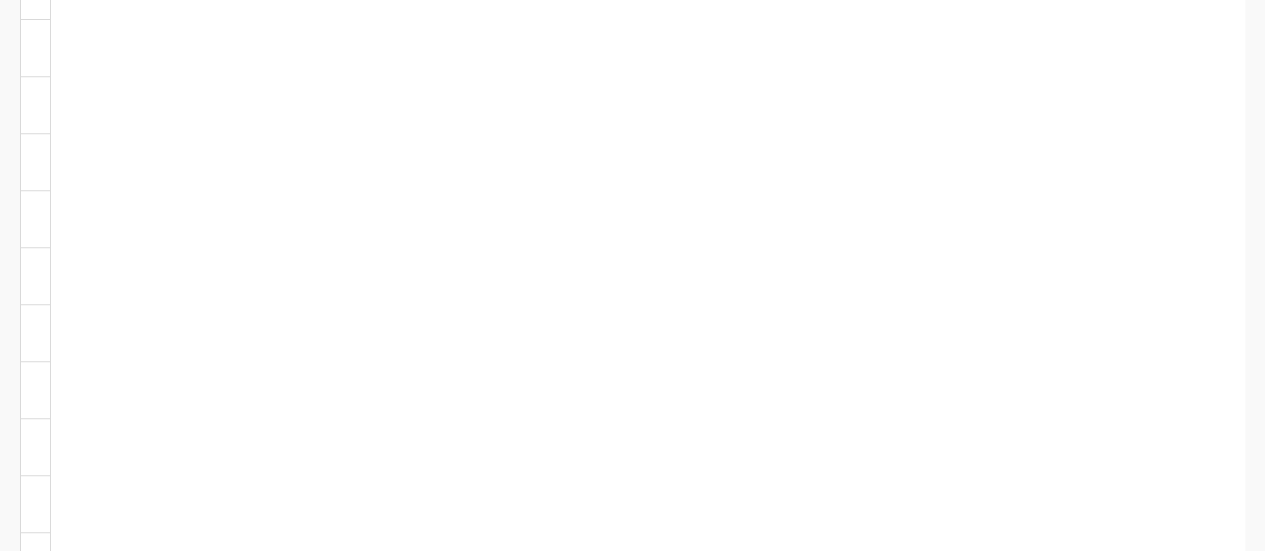 click at bounding box center [35, -123] 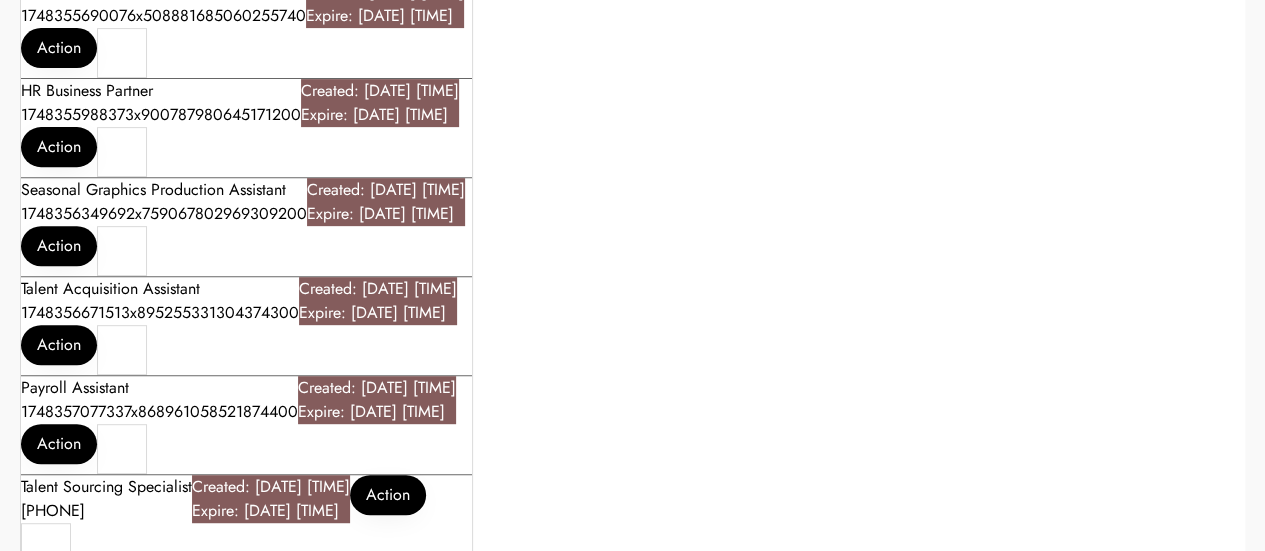 scroll, scrollTop: 0, scrollLeft: 0, axis: both 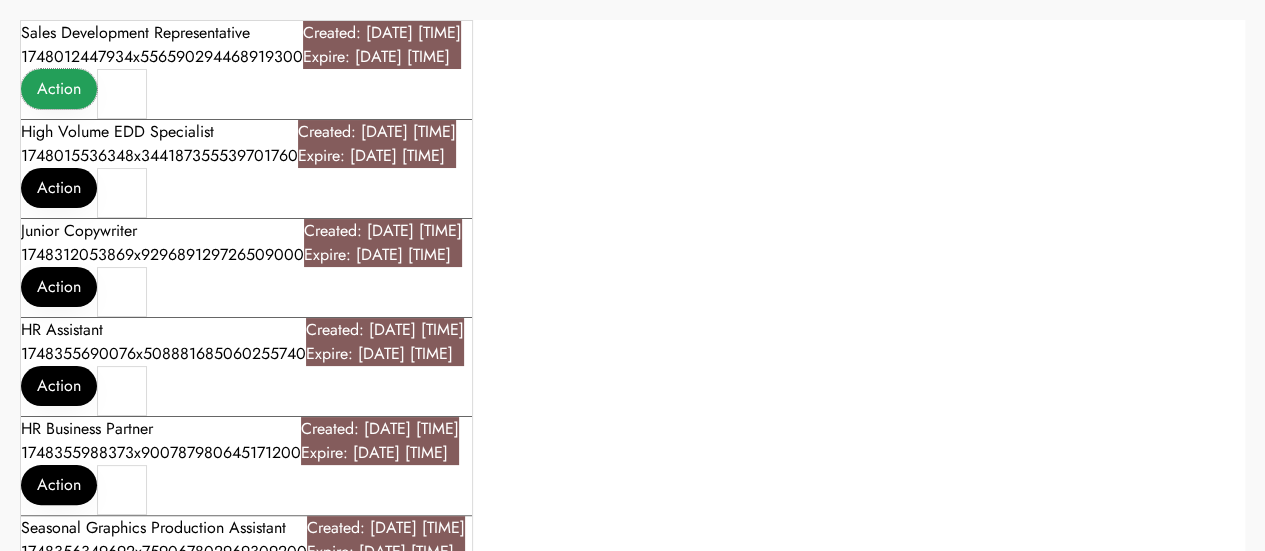 click on "Action" at bounding box center [59, 89] 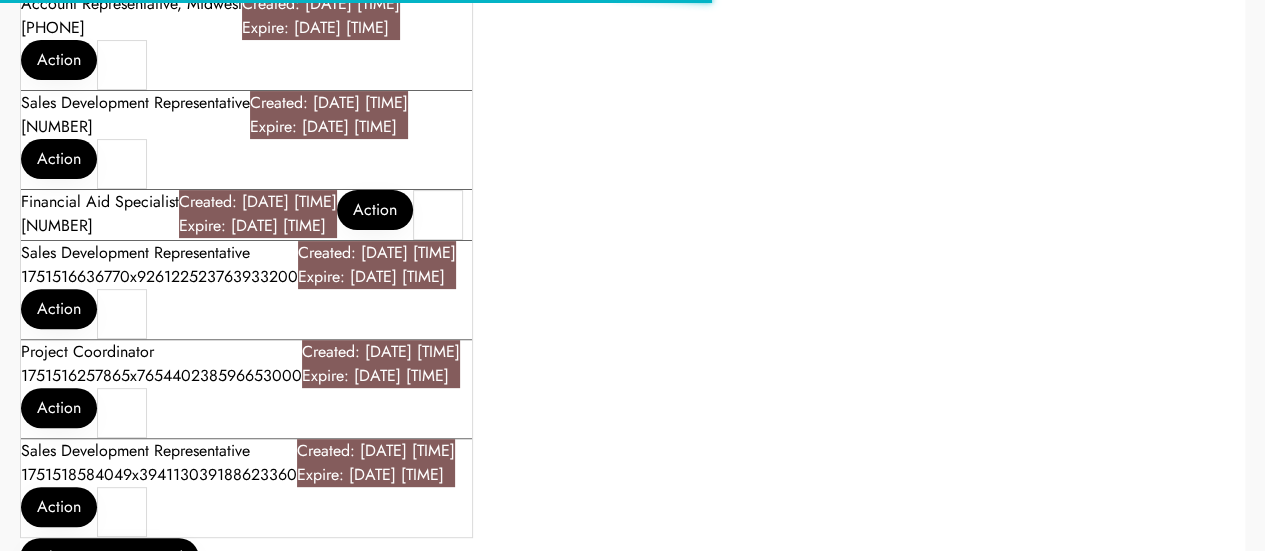 scroll, scrollTop: 8434, scrollLeft: 0, axis: vertical 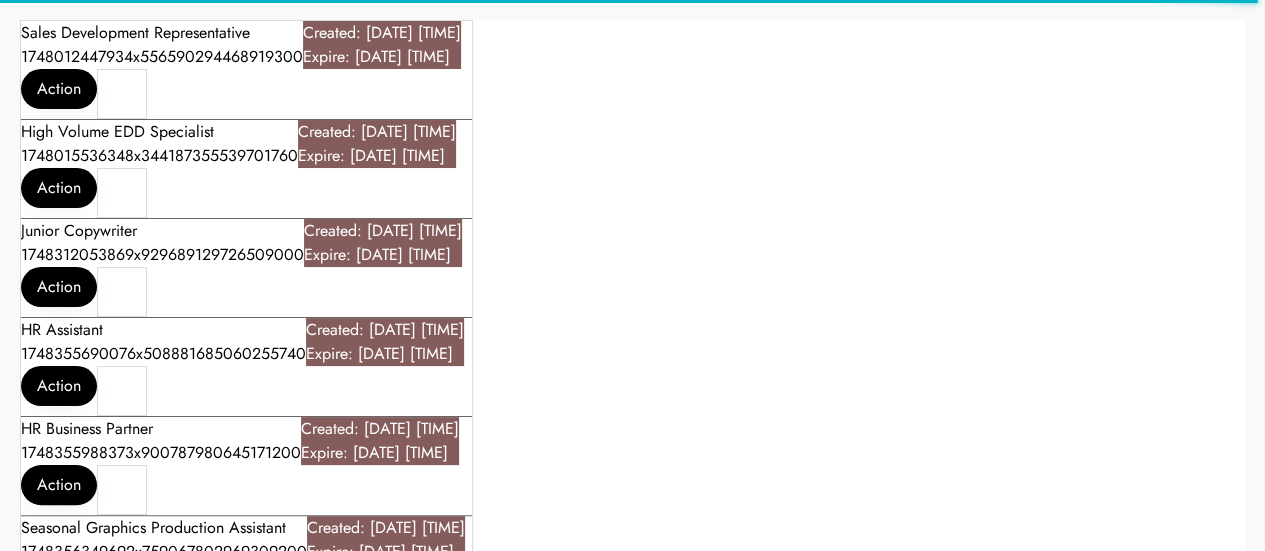 click on "Sales Development Representative
[NUMBER] Created: [DATE] [TIME]
Expire: [DATE] [TIME] Action High Volume EDD Specialist
[NUMBER] Created: [DATE] [TIME]
Expire: [DATE] [TIME] Action Junior Copywriter
[NUMBER] Created: [DATE] [TIME]
Expire: [DATE] [TIME] Action HR Assistant
[NUMBER] Created: [DATE] [TIME]
Expire: [DATE] [TIME] Action HR Business Partner
[NUMBER] Created: [DATE] [TIME]
Expire: [DATE] [TIME] Action Seasonal Graphics Production Assistant
[NUMBER] Created: [DATE] [TIME]
Expire: [DATE] [TIME] Action Talent Acquisition Assistant
[NUMBER] Created: [DATE] [TIME]
Expire: [DATE] [TIME] Action Payroll Assistant
[NUMBER] Created: [DATE] [TIME]
Expire: [DATE] [TIME] Action Action Action Action Action Action" at bounding box center [632, 5592] 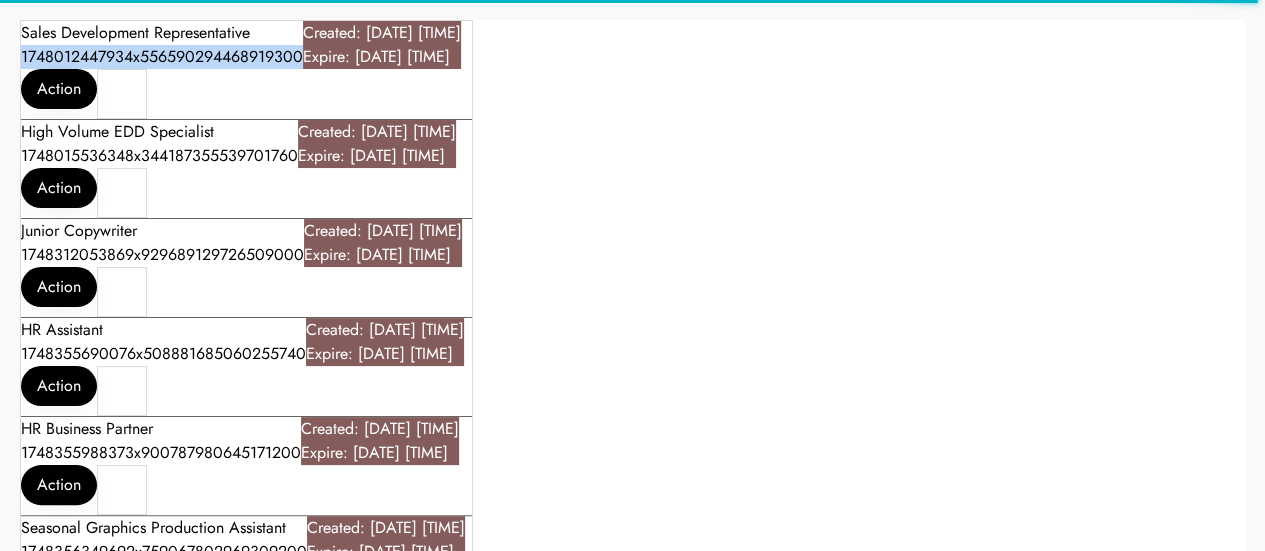 click on "Sales Development Representative
1748012447934x556590294468919300" at bounding box center (162, 45) 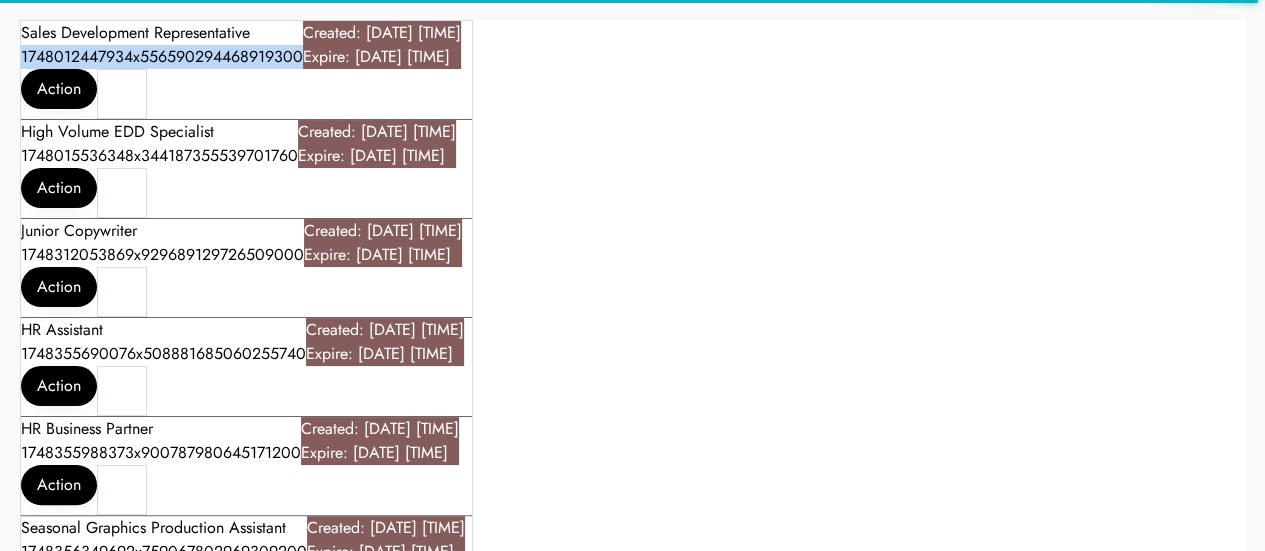 click on "Sales Development Representative
1748012447934x556590294468919300" at bounding box center [162, 45] 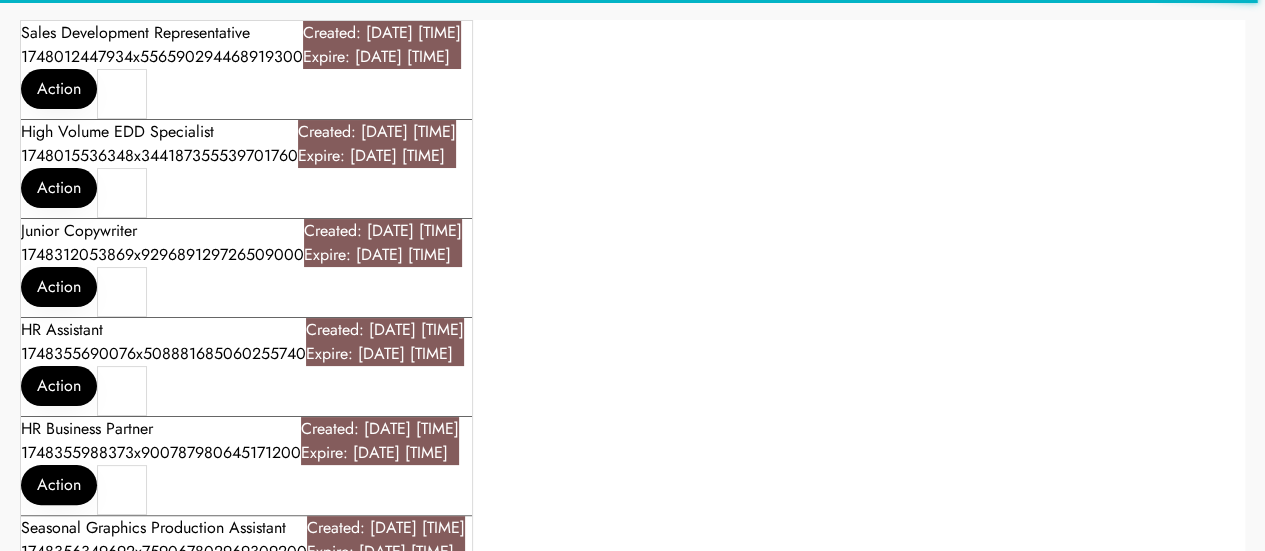 click on "Sales Development Representative
1748012447934x556590294468919300" at bounding box center [162, 45] 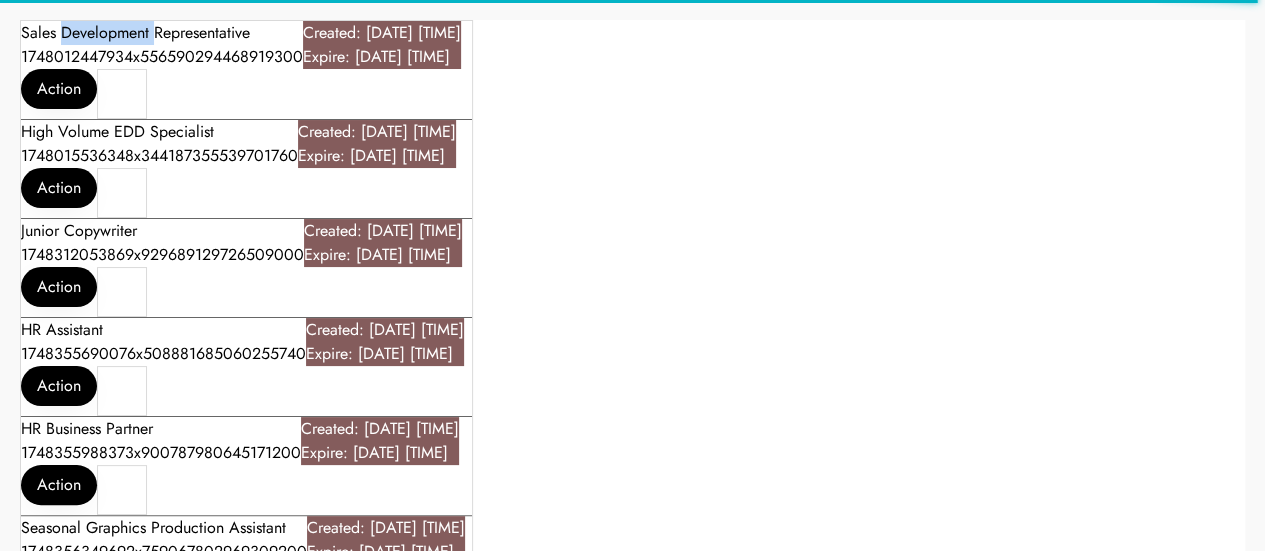 click on "Sales Development Representative
1748012447934x556590294468919300" at bounding box center [162, 45] 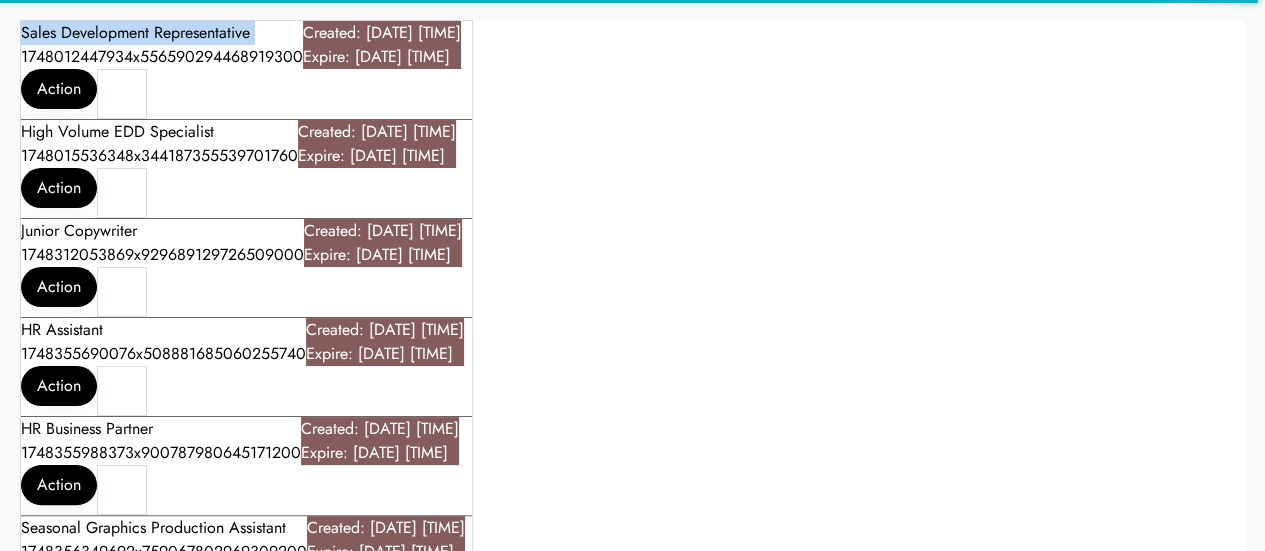 click on "Sales Development Representative
1748012447934x556590294468919300" at bounding box center [162, 45] 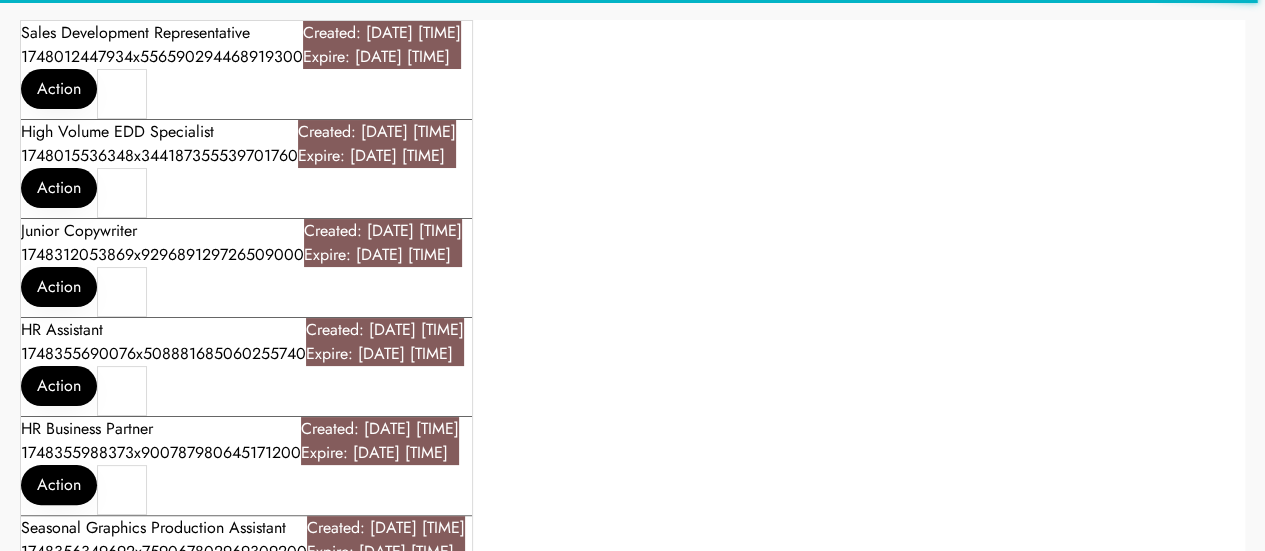 click on "Sales Development Representative
1748012447934x556590294468919300" at bounding box center (162, 45) 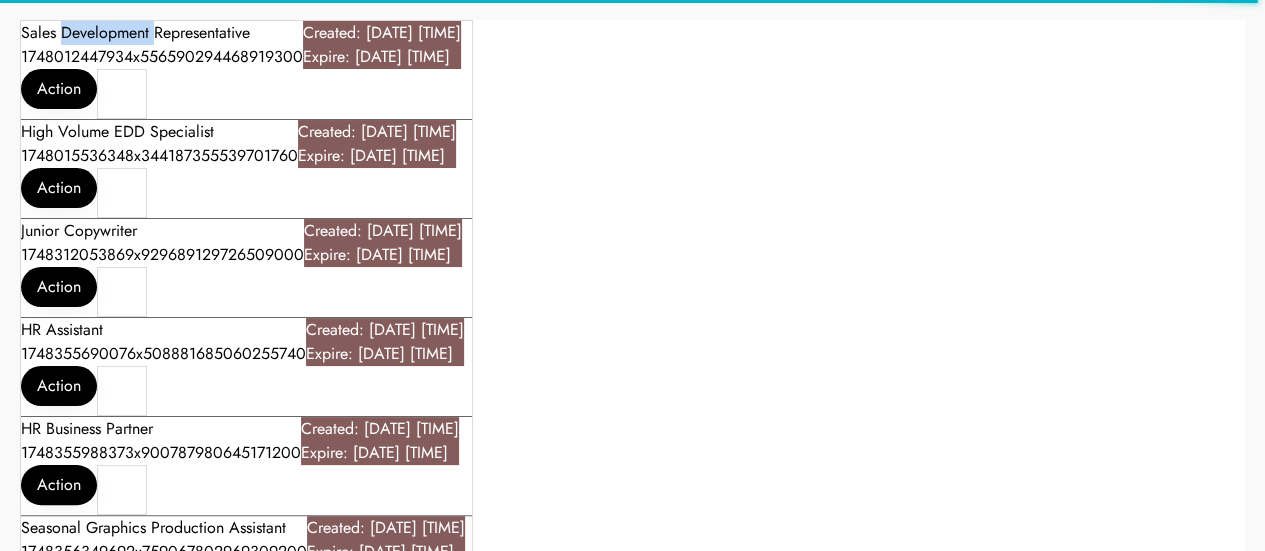 click on "Sales Development Representative
1748012447934x556590294468919300" at bounding box center [162, 45] 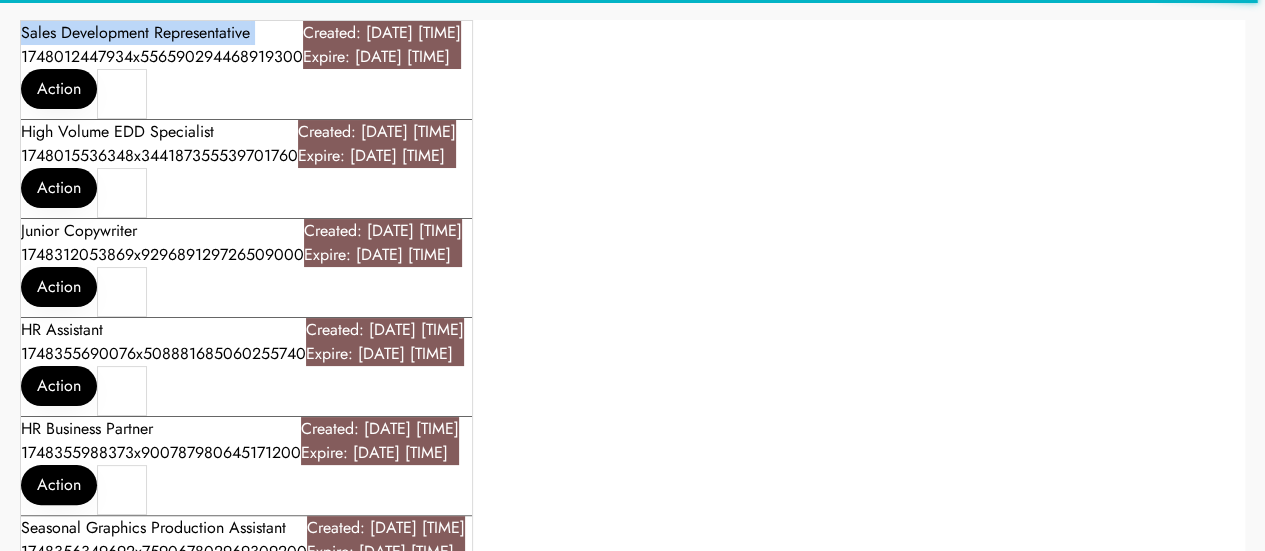 click on "Sales Development Representative
1748012447934x556590294468919300" at bounding box center (162, 45) 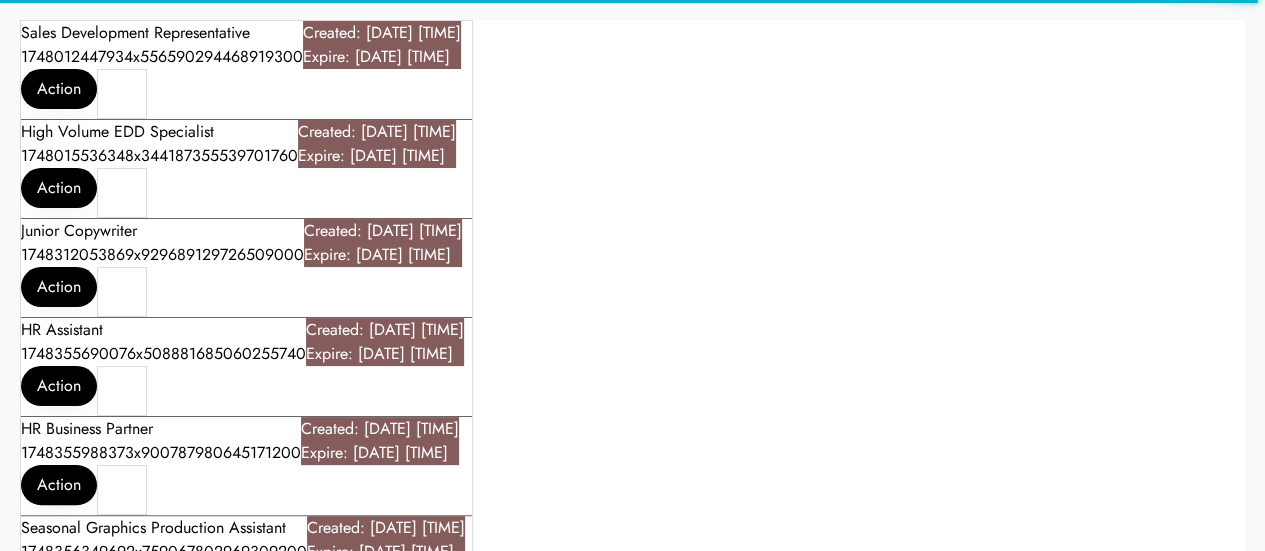 click on "Sales Development Representative
[NUMBER] Created: [DATE] [TIME]
Expire: [DATE] [TIME] Action High Volume EDD Specialist
[NUMBER] Created: [DATE] [TIME]
Expire: [DATE] [TIME] Action Junior Copywriter
[NUMBER] Created: [DATE] [TIME]
Expire: [DATE] [TIME] Action HR Assistant
[NUMBER] Created: [DATE] [TIME]
Expire: [DATE] [TIME] Action HR Business Partner
[NUMBER] Created: [DATE] [TIME]
Expire: [DATE] [TIME] Action Seasonal Graphics Production Assistant
[NUMBER] Created: [DATE] [TIME]
Expire: [DATE] [TIME] Action Talent Acquisition Assistant
[NUMBER] Created: [DATE] [TIME]
Expire: [DATE] [TIME] Action Payroll Assistant
[NUMBER] Created: [DATE] [TIME]
Expire: [DATE] [TIME] Action Action Action Action Action Action" at bounding box center (632, 5592) 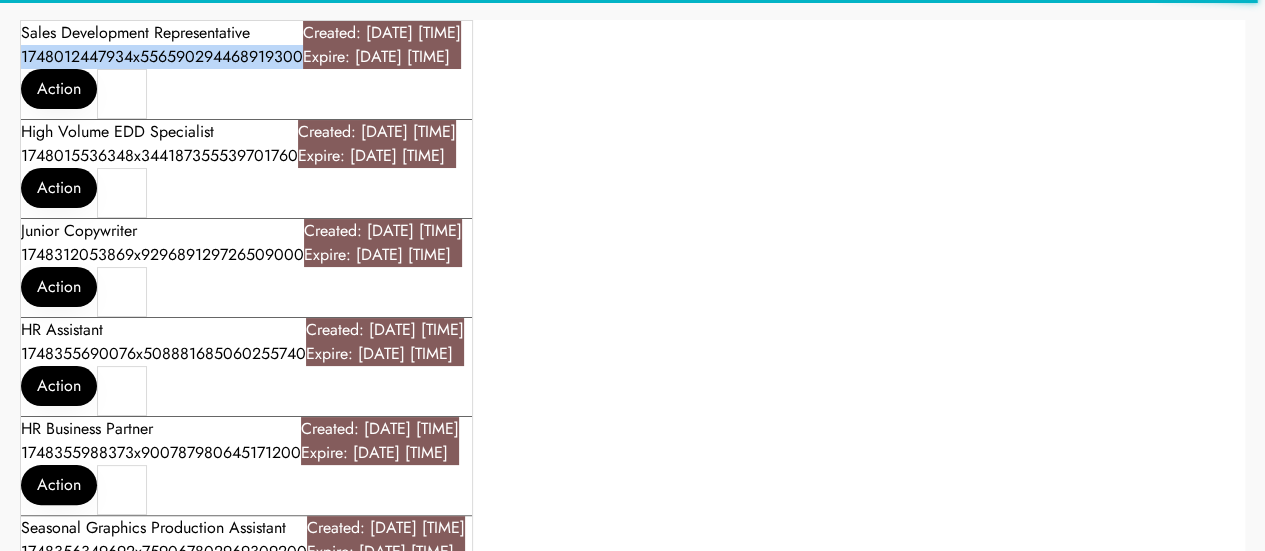 click on "Sales Development Representative
1748012447934x556590294468919300" at bounding box center (162, 45) 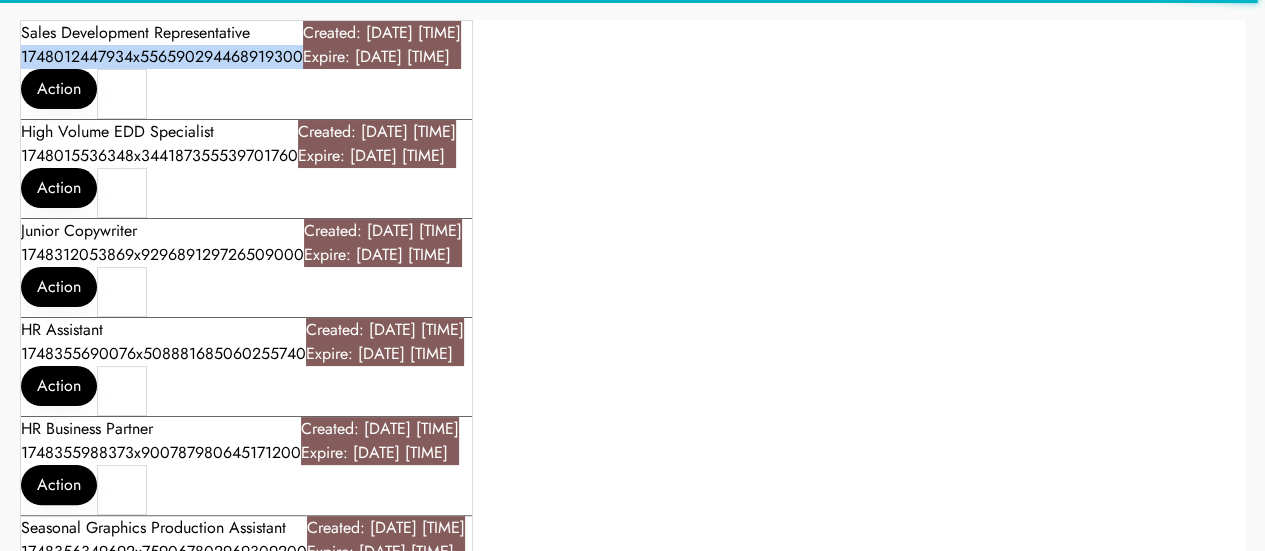 click on "Sales Development Representative
1748012447934x556590294468919300" at bounding box center [162, 45] 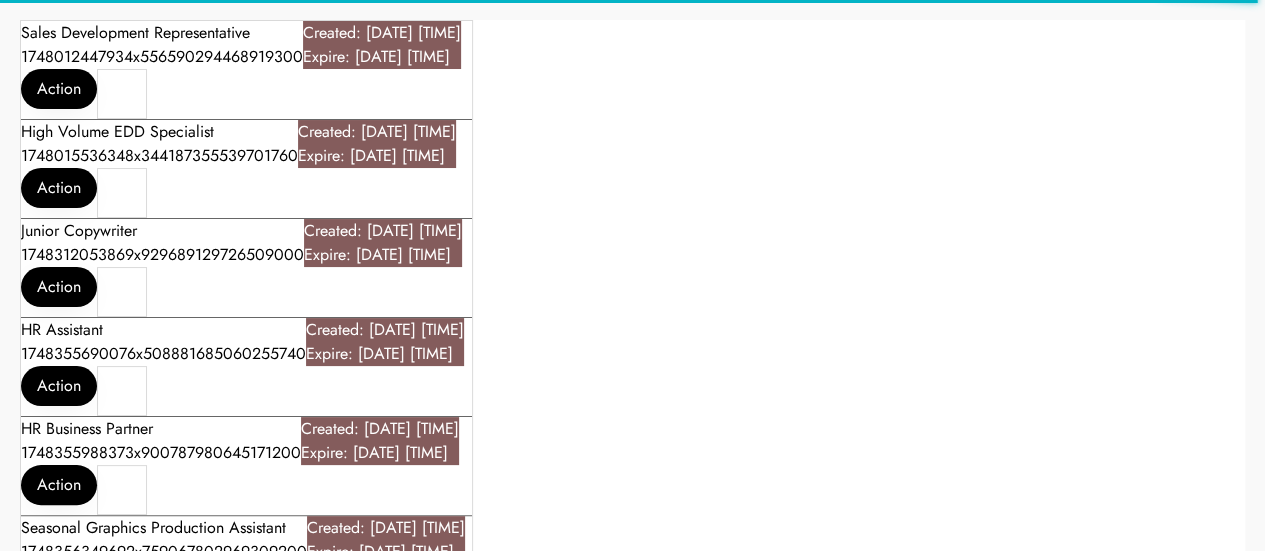 click on "Sales Development Representative
[NUMBER] Created: [DATE] [TIME]
Expire: [DATE] [TIME] Action" at bounding box center (246, 70) 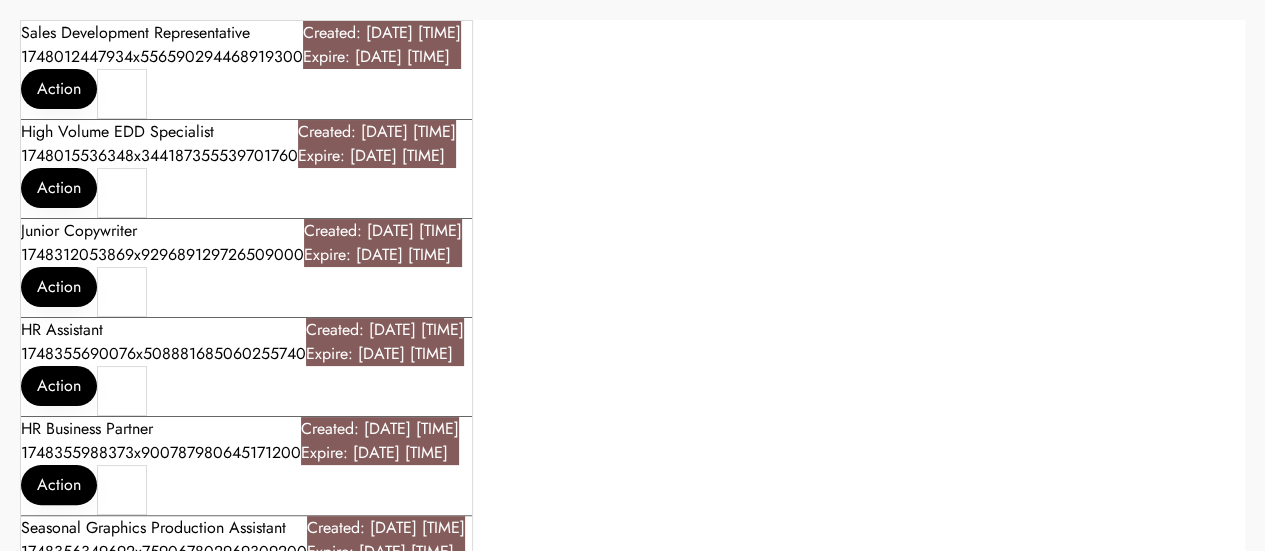 click on "Sales Development Representative
1748012447934x556590294468919300" at bounding box center [162, 45] 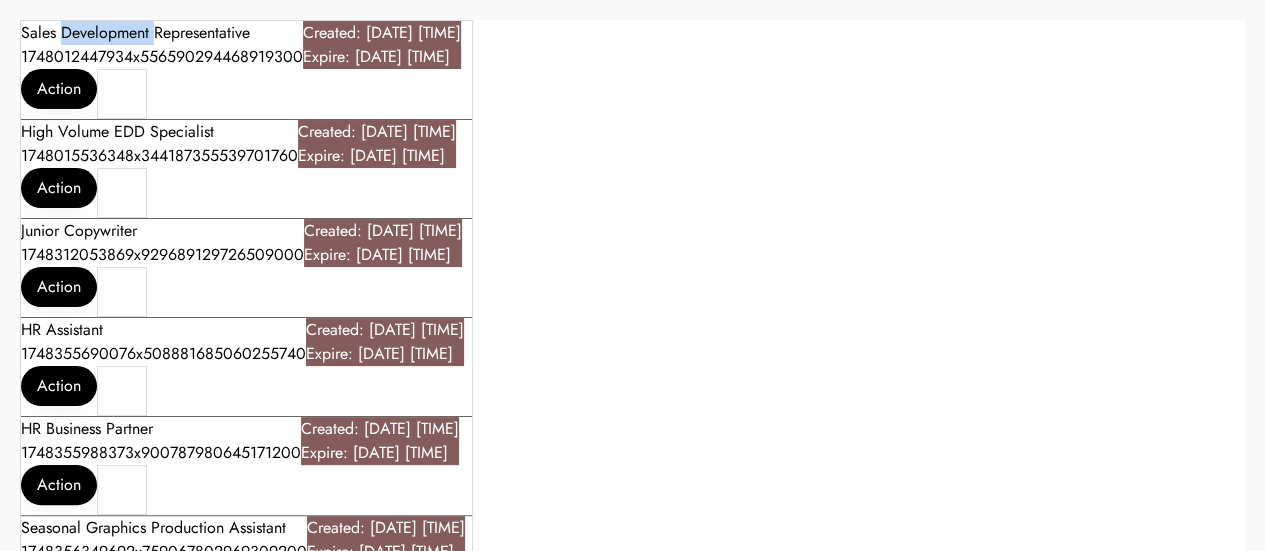 click on "Sales Development Representative
1748012447934x556590294468919300" at bounding box center (162, 45) 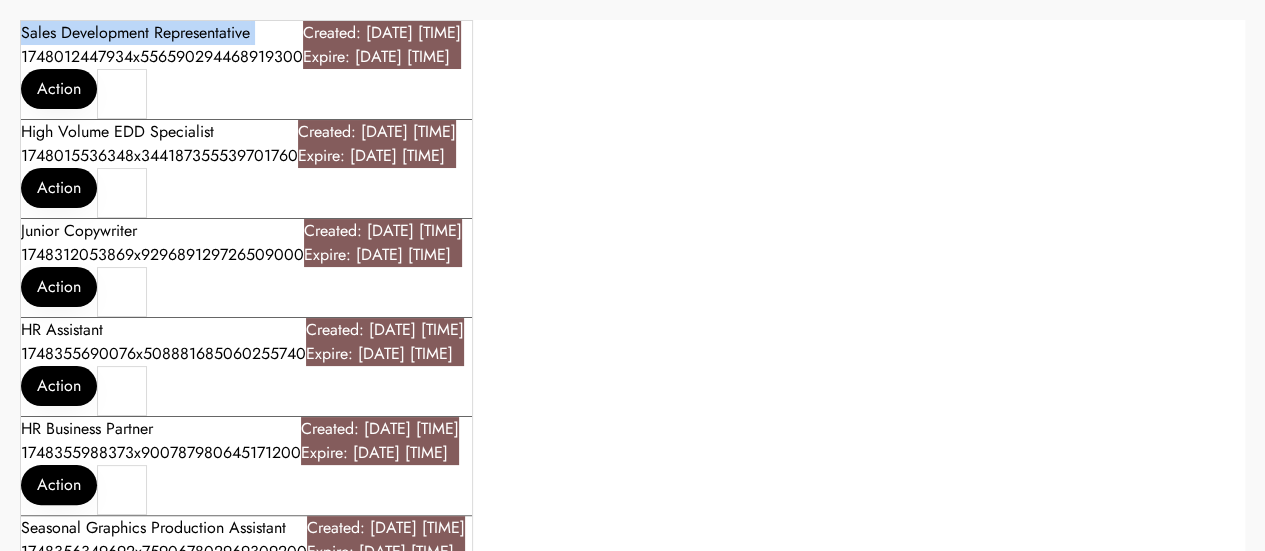 click on "Sales Development Representative
1748012447934x556590294468919300" at bounding box center (162, 45) 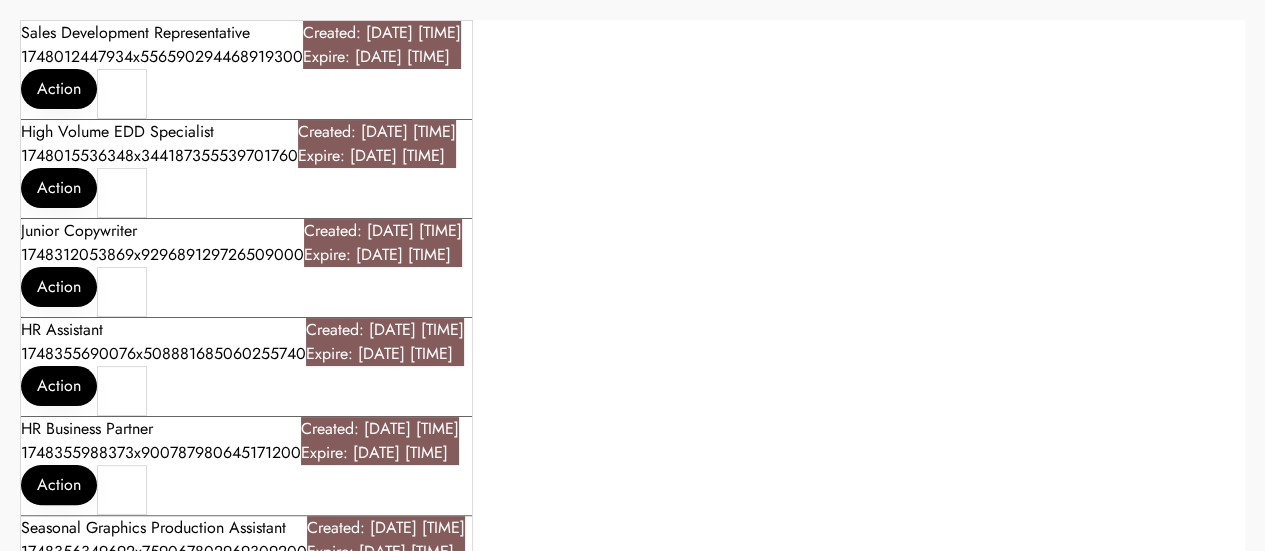 click on "Sales Development Representative
[NUMBER] Created: [DATE] [TIME]
Expire: [DATE] [TIME] Action High Volume EDD Specialist
[NUMBER] Created: [DATE] [TIME]
Expire: [DATE] [TIME] Action Junior Copywriter
[NUMBER] Created: [DATE] [TIME]
Expire: [DATE] [TIME] Action HR Assistant
[NUMBER] Created: [DATE] [TIME]
Expire: [DATE] [TIME] Action HR Business Partner
[NUMBER] Created: [DATE] [TIME]
Expire: [DATE] [TIME] Action Seasonal Graphics Production Assistant
[NUMBER] Created: [DATE] [TIME]
Expire: [DATE] [TIME] Action Talent Acquisition Assistant
[NUMBER] Created: [DATE] [TIME]
Expire: [DATE] [TIME] Action Payroll Assistant
[NUMBER] Created: [DATE] [TIME]
Expire: [DATE] [TIME] Action Action Action Action Action Action" at bounding box center [632, 5592] 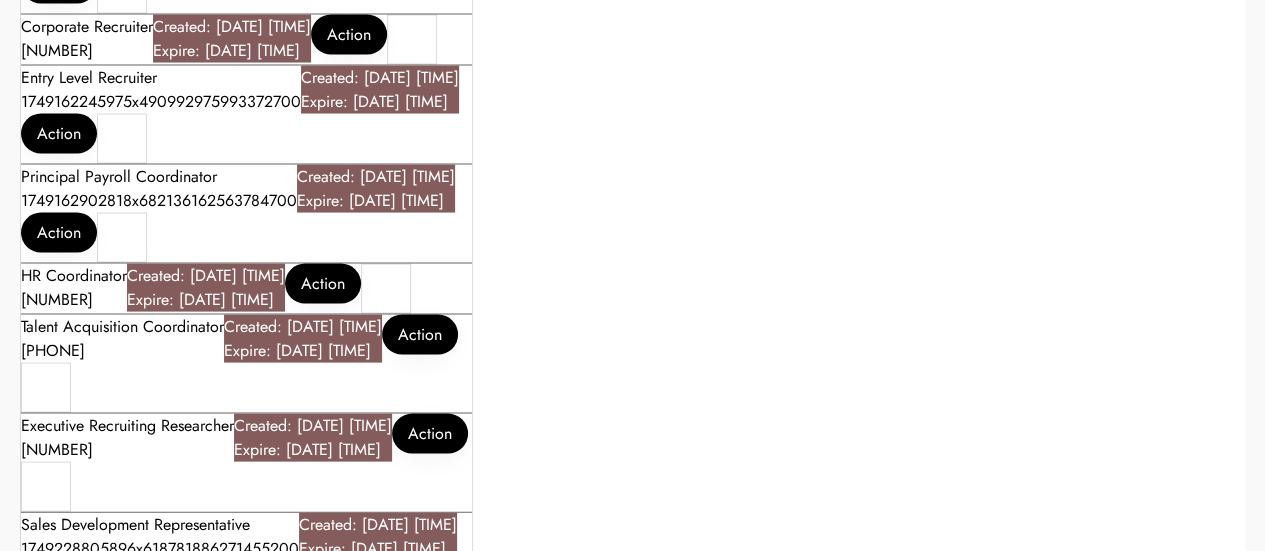 scroll, scrollTop: 10590, scrollLeft: 0, axis: vertical 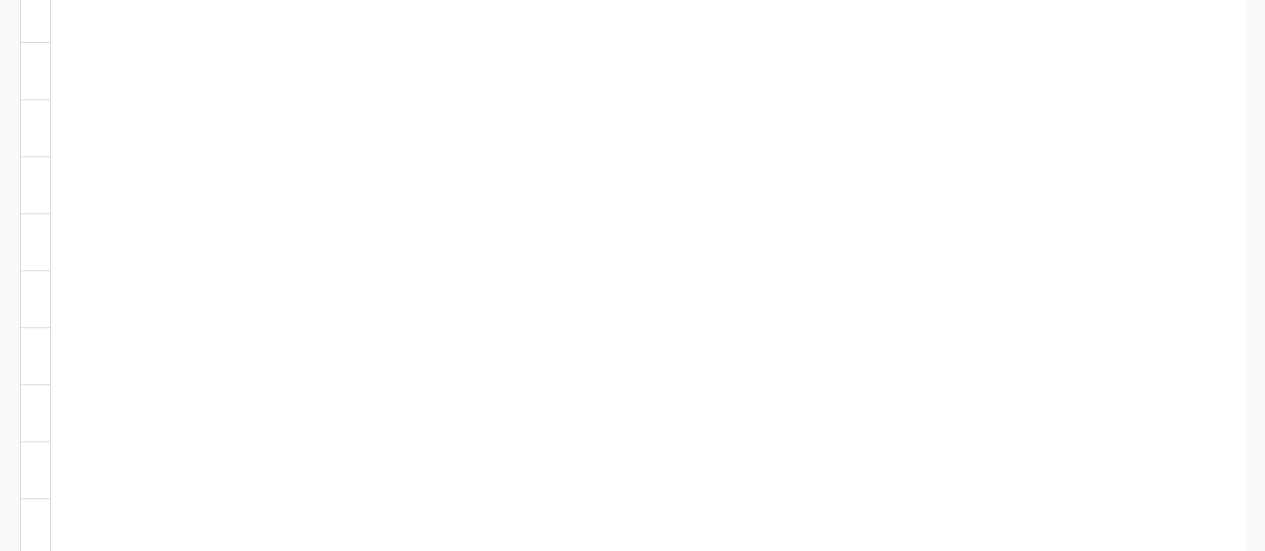 click on "Sales Development Representative
[ID] Created: [DATE] [TIME]
Expire: [DATE] [TIME] Action High Volume EDD Specialist
[ID] Created: [DATE] [TIME]
Expire: [DATE] [TIME] Action Junior Copywriter
[ID] Created: [DATE] [TIME]
Expire: [DATE] [TIME] Action HR Assistant
[ID] Created: [DATE] [TIME]
Expire: [DATE] [TIME] Action HR Business Partner
[ID] Created: [DATE] [TIME]
Expire: [DATE] [TIME] Action Seasonal Graphics Production Assistant
[ID] Created: [DATE] [TIME]
Expire: [DATE] [TIME] Action Talent Acquisition Assistant
[ID] Created: [DATE] [TIME]
Expire: [DATE] [TIME] Action Payroll Assistant
[ID] Created: [DATE] [TIME]
Expire: [DATE] [TIME] Action Action Action Action Action Action" at bounding box center [632, -10864] 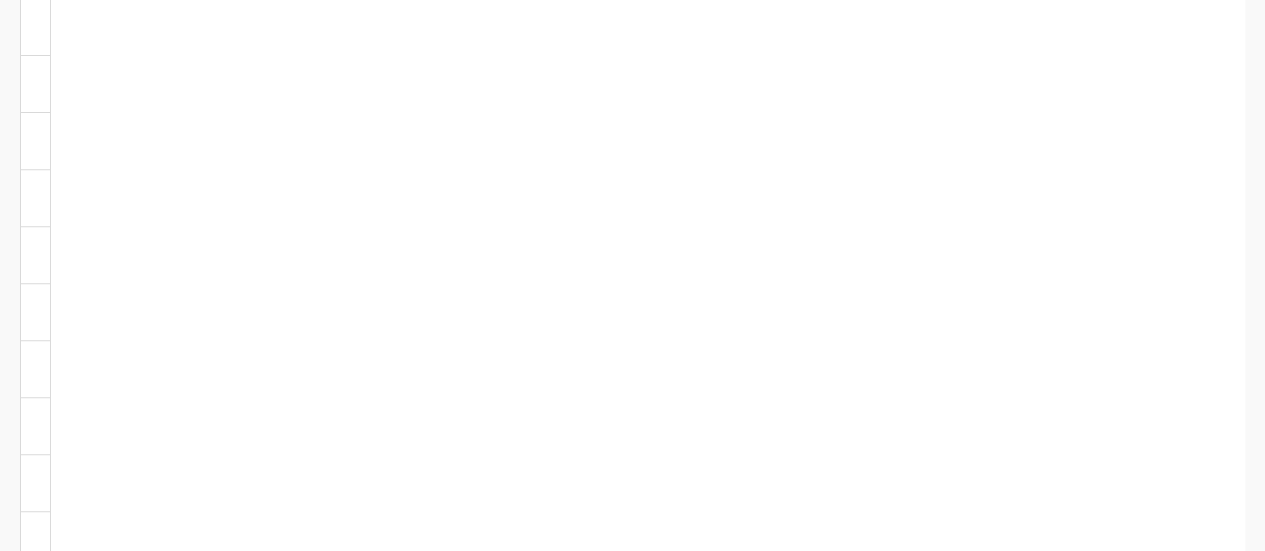 scroll, scrollTop: 23060, scrollLeft: 0, axis: vertical 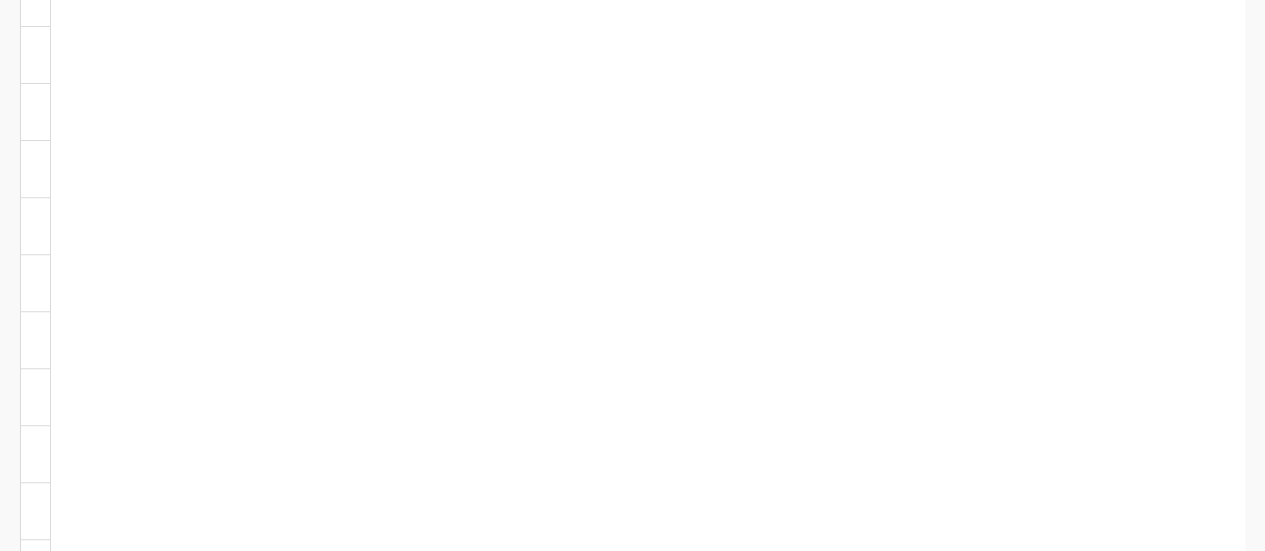 click on "Action" at bounding box center (59, -1359) 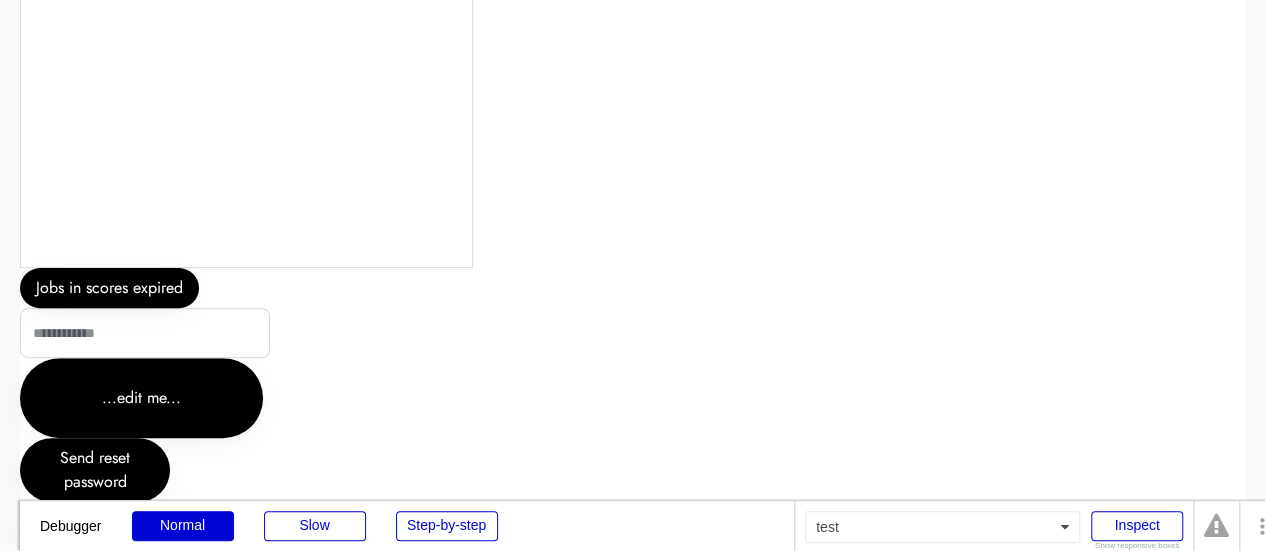 scroll, scrollTop: 0, scrollLeft: 0, axis: both 